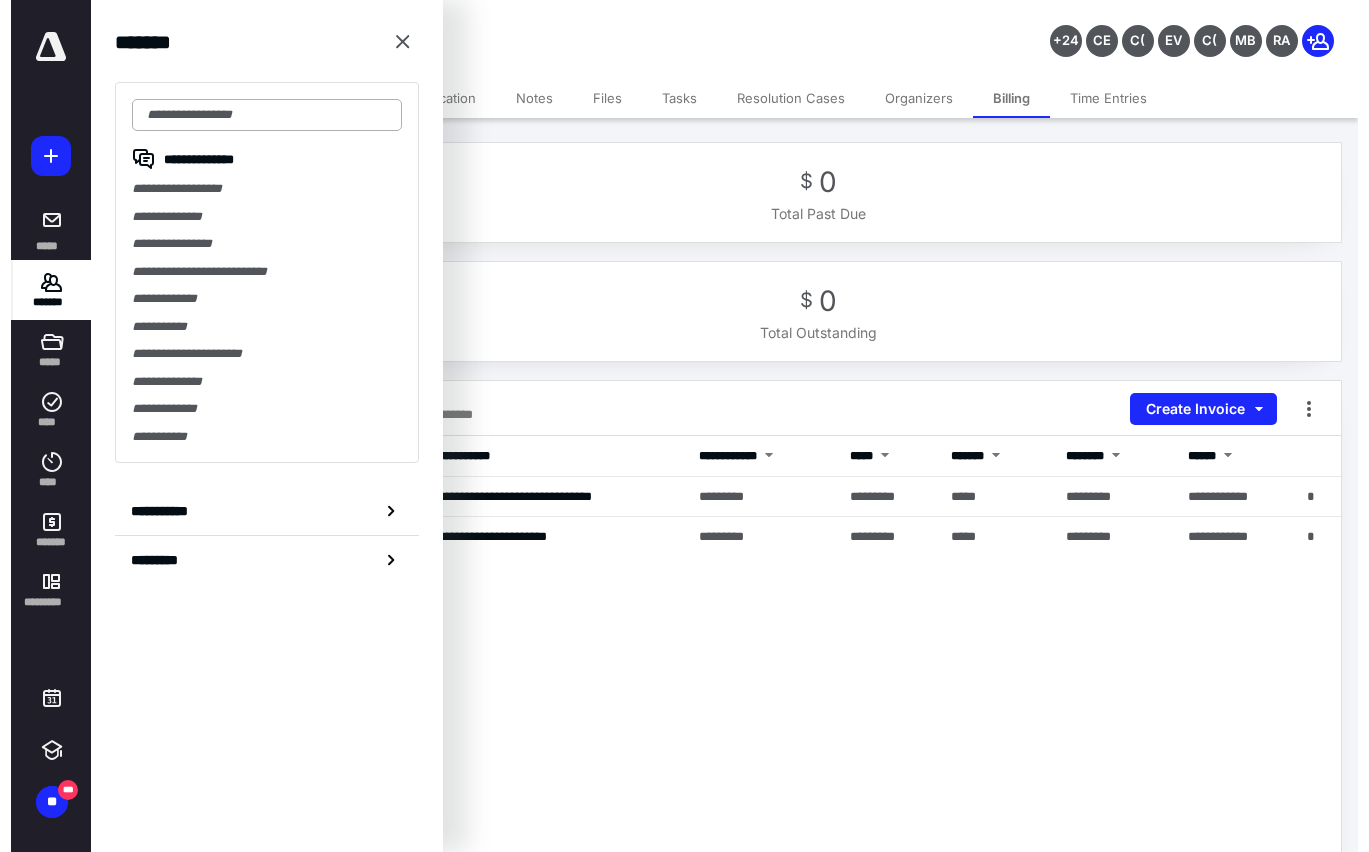 scroll, scrollTop: 0, scrollLeft: 0, axis: both 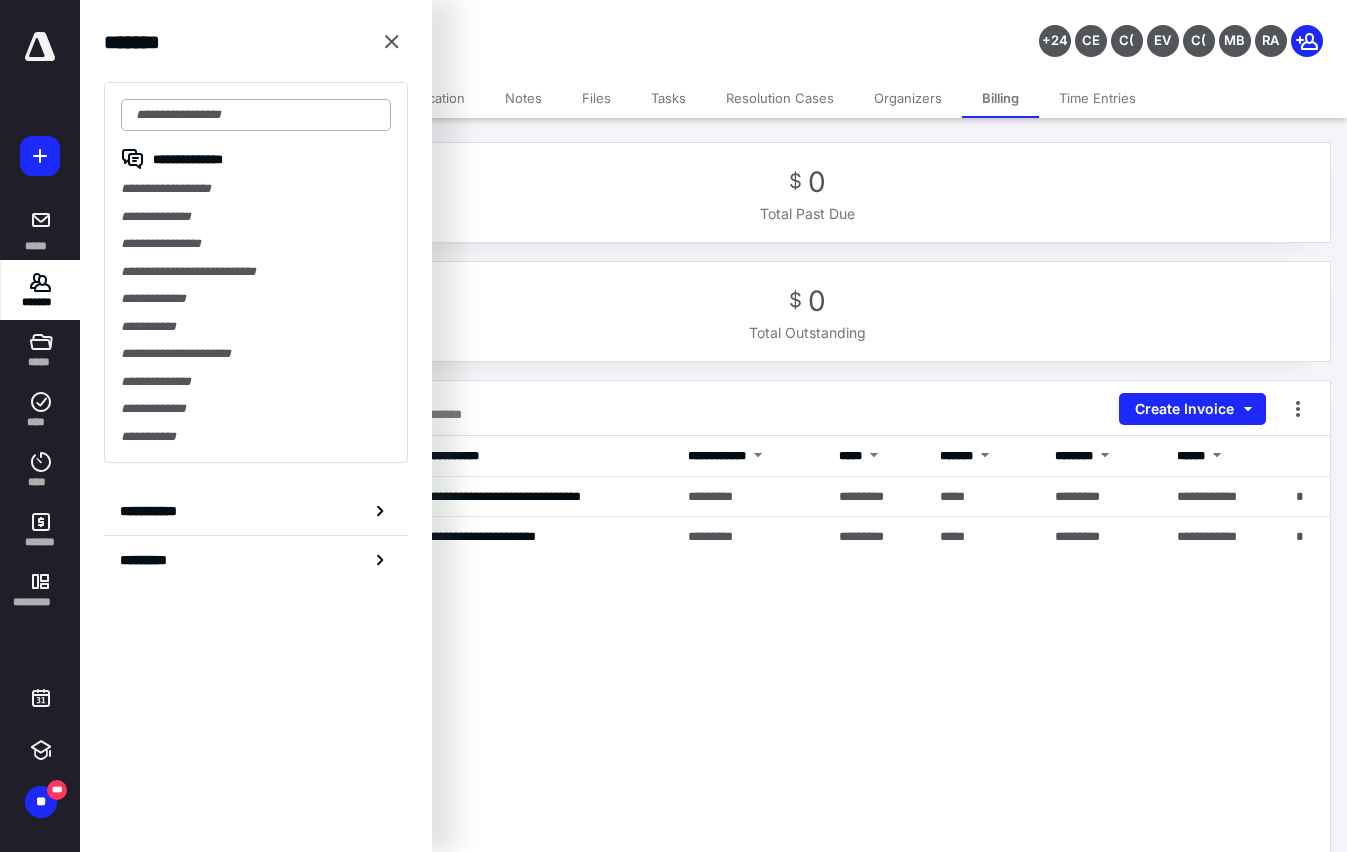 click at bounding box center (256, 115) 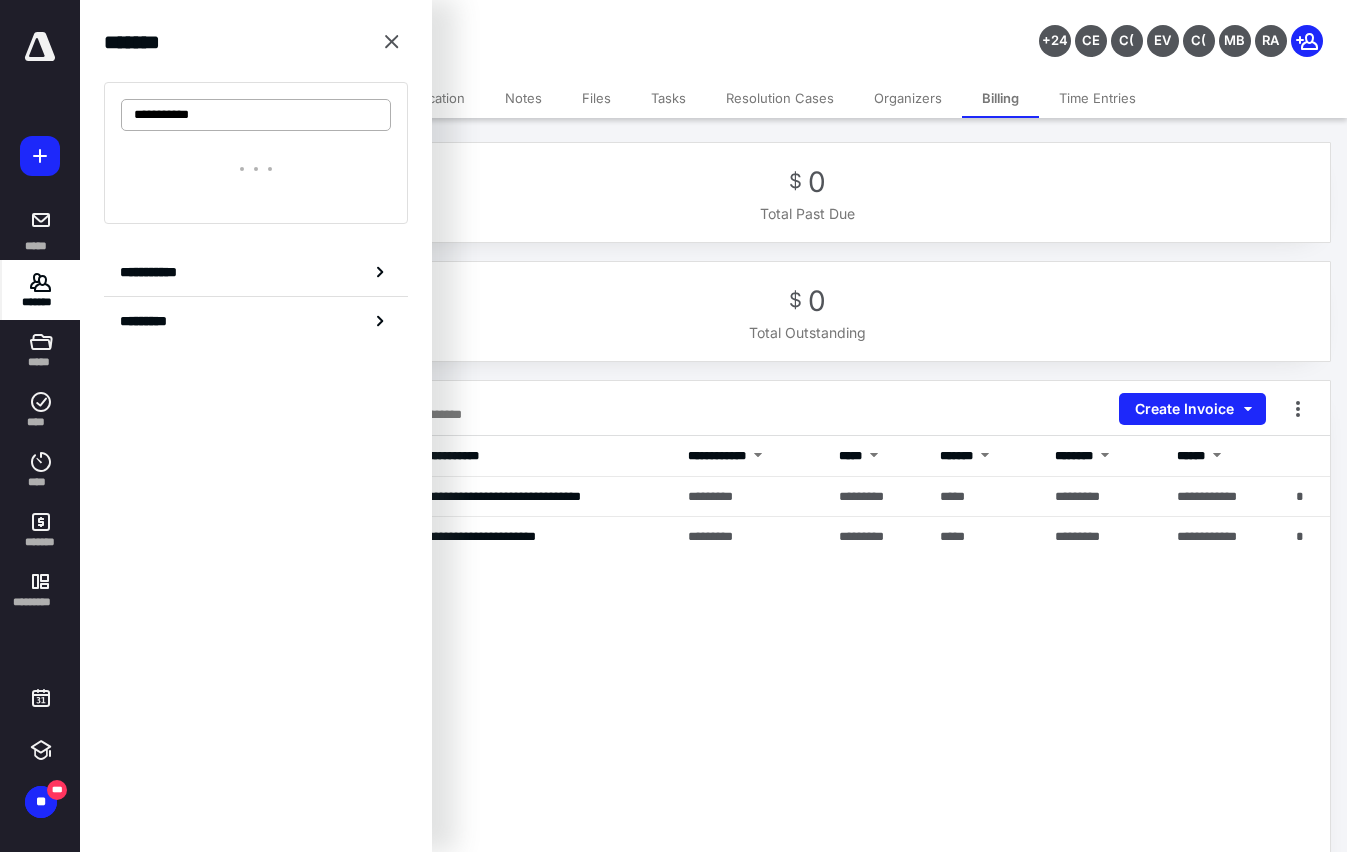 click on "**********" at bounding box center (256, 115) 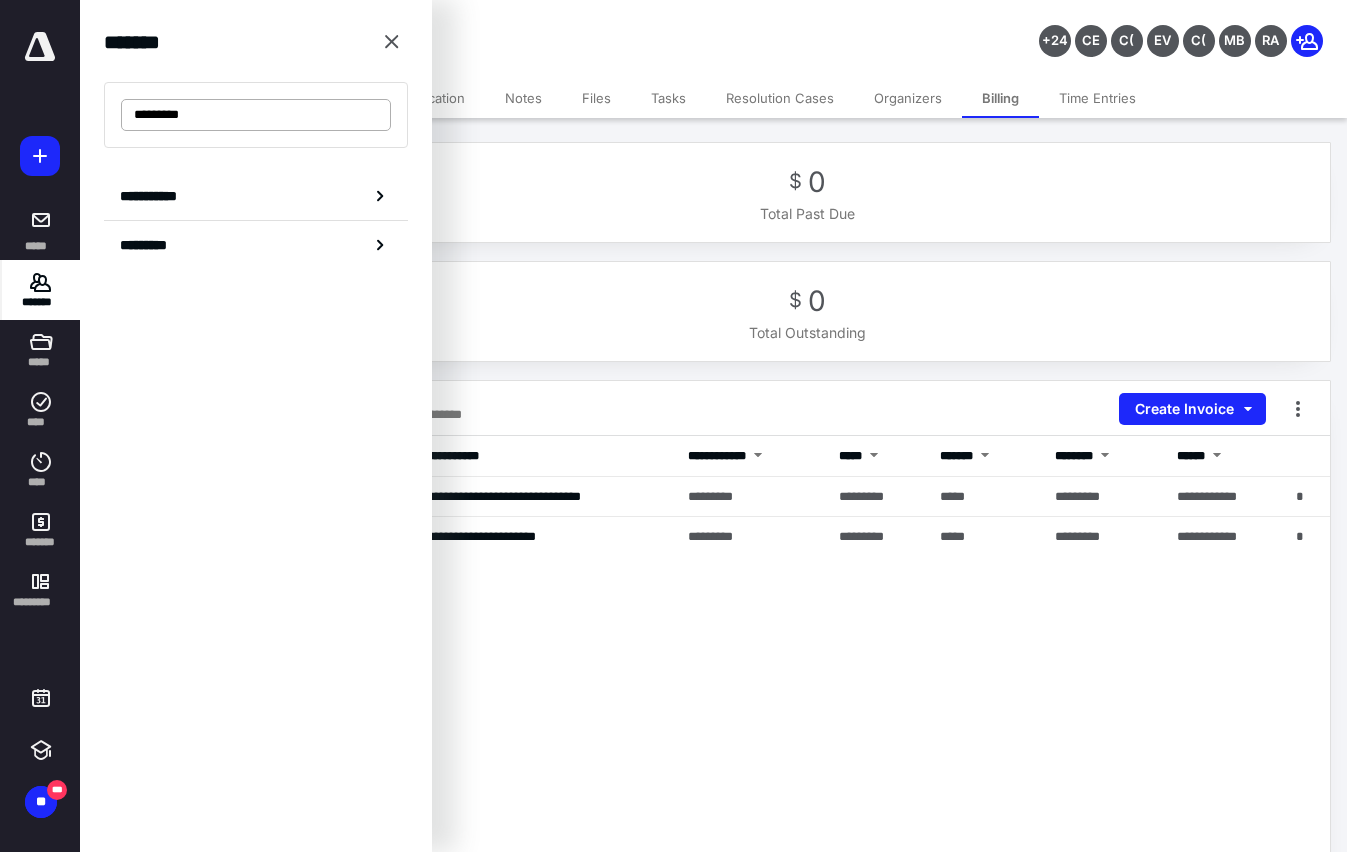 click on "*********" at bounding box center [256, 115] 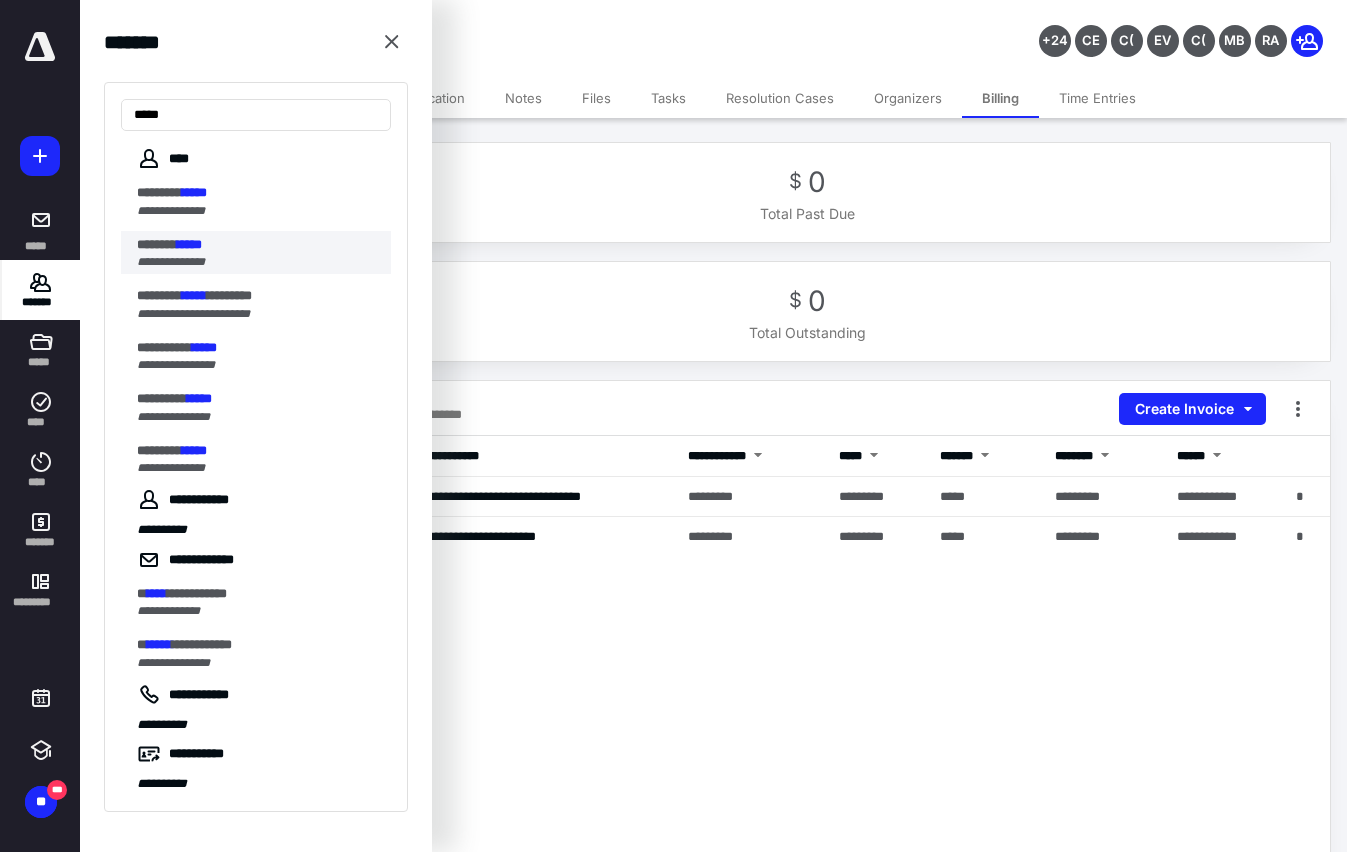 type on "*****" 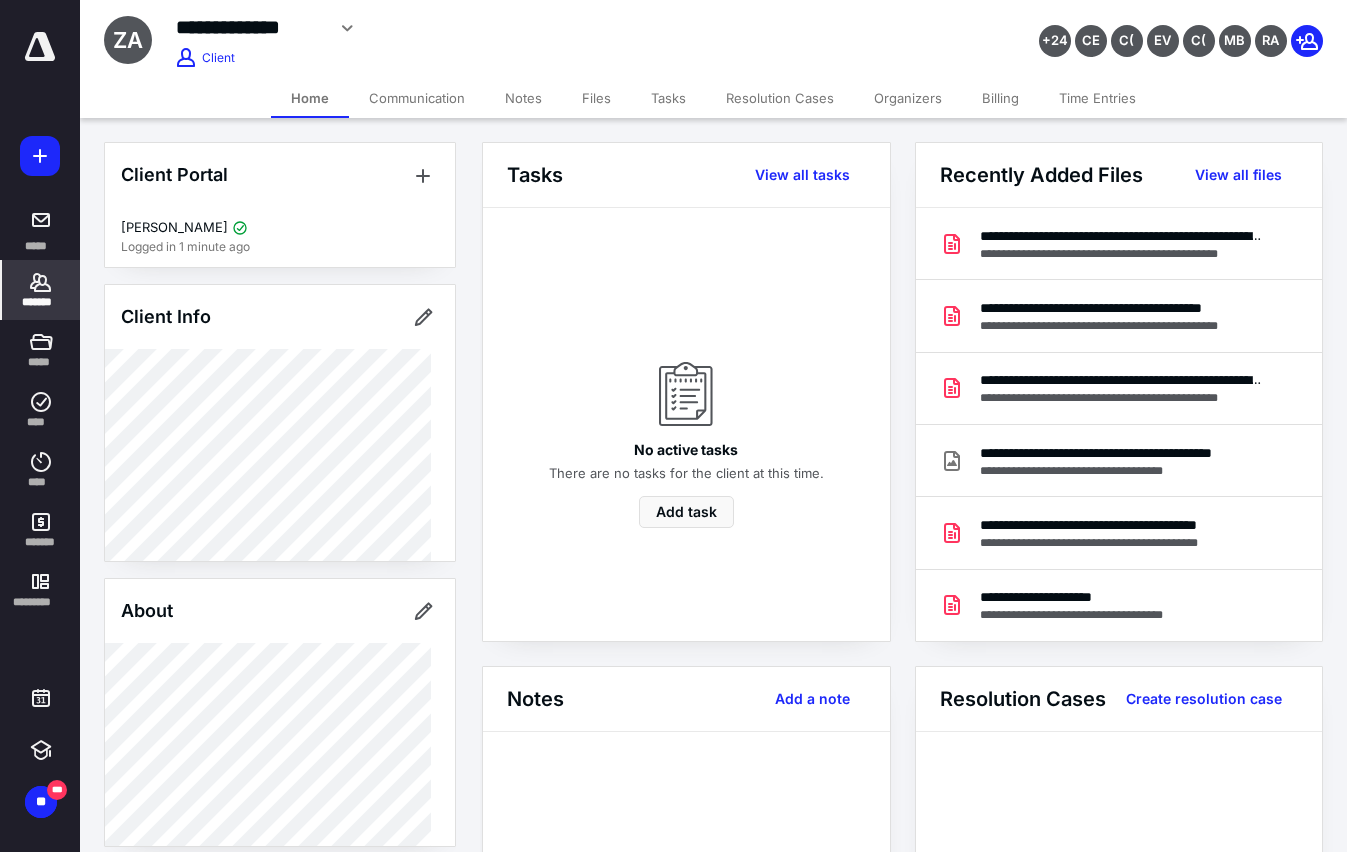 click on "**********" at bounding box center (902, 666) 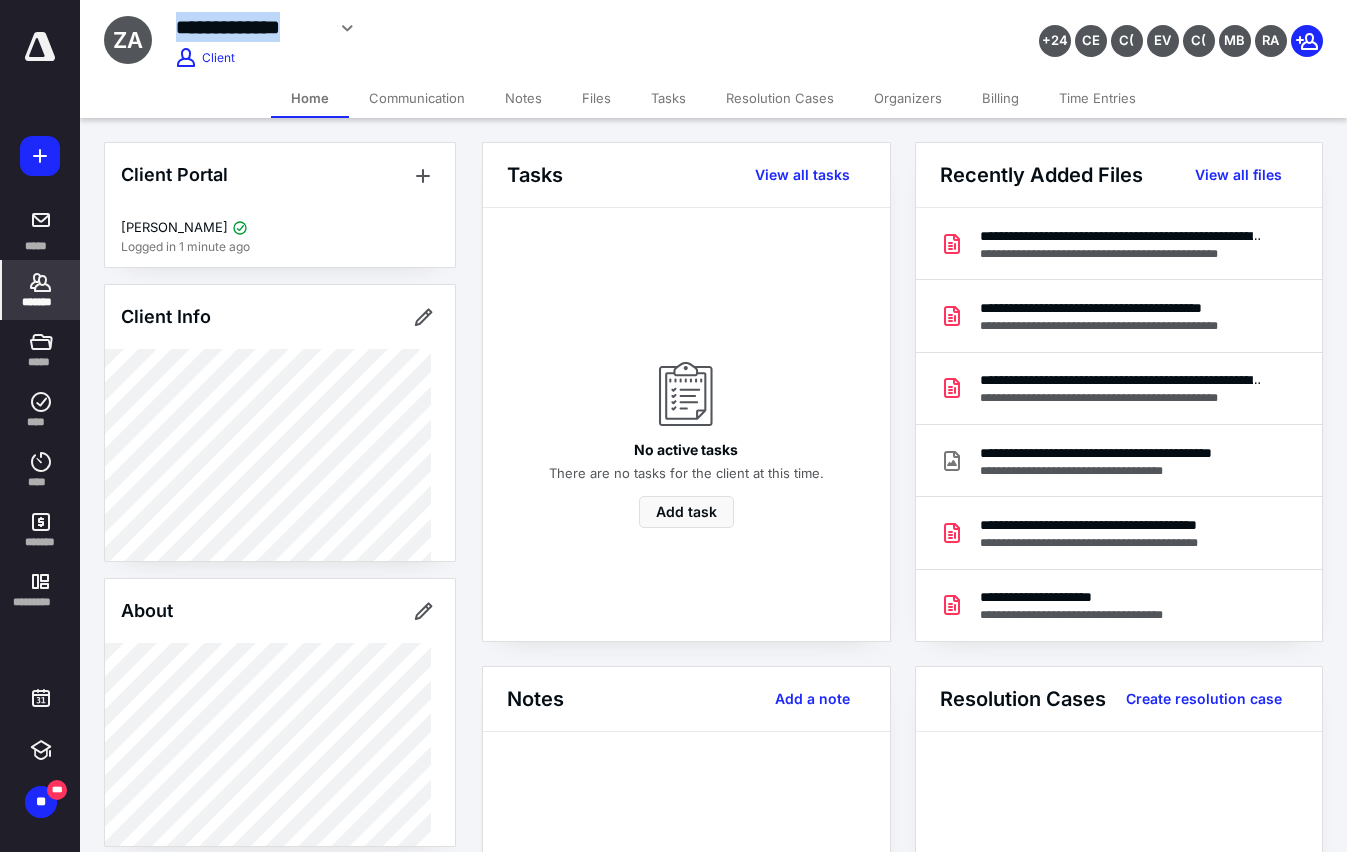click on "**********" at bounding box center [250, 27] 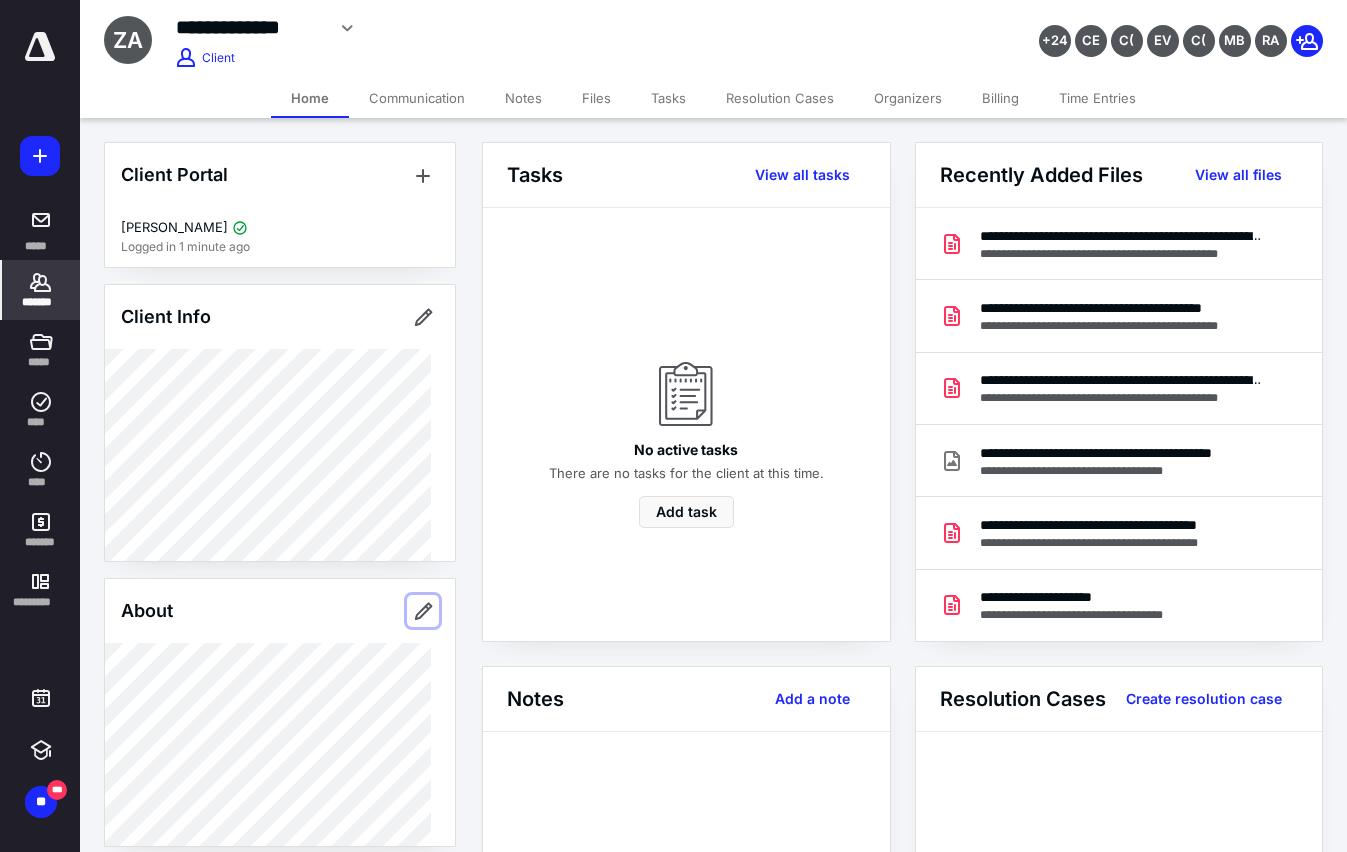 type 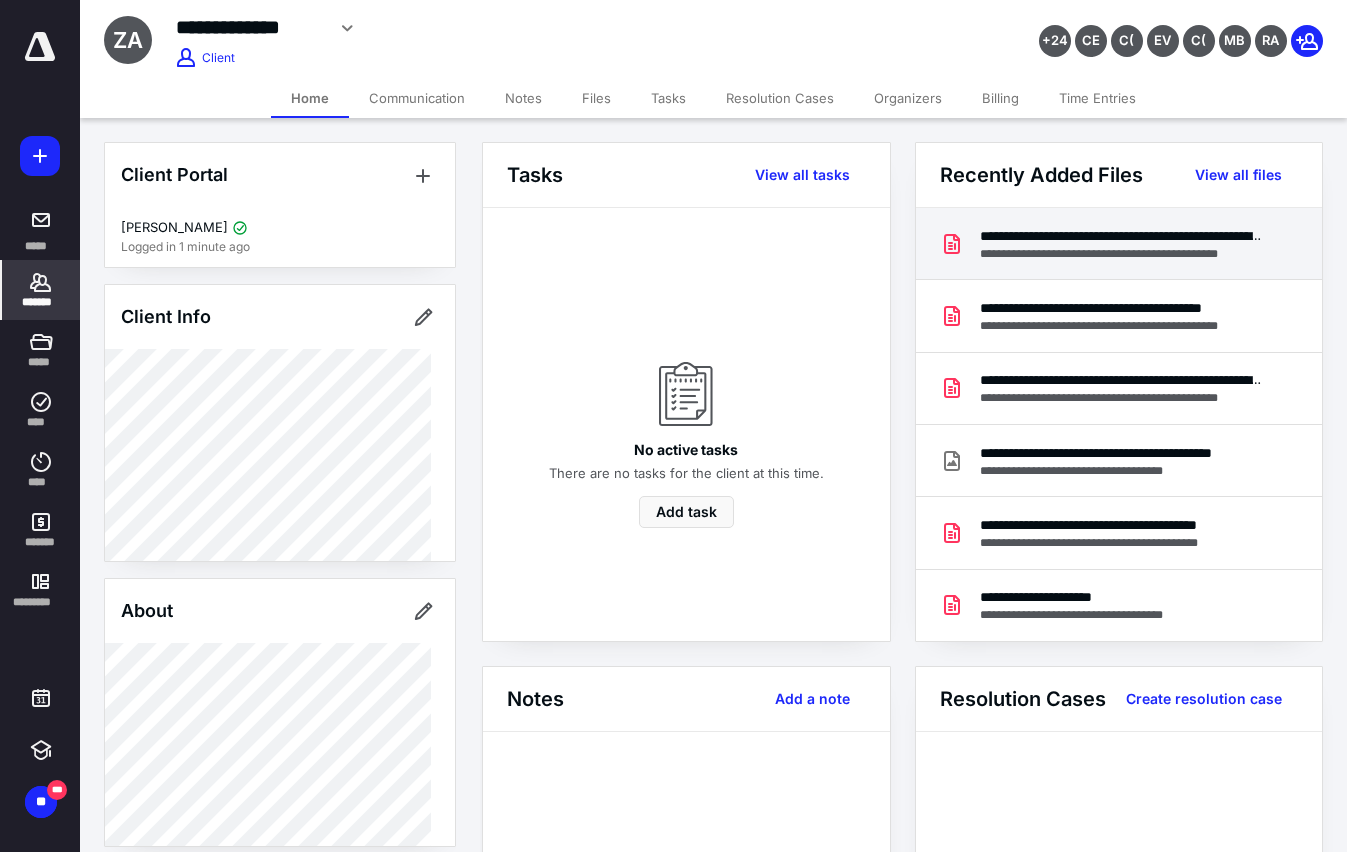 click on "**********" at bounding box center (1123, 254) 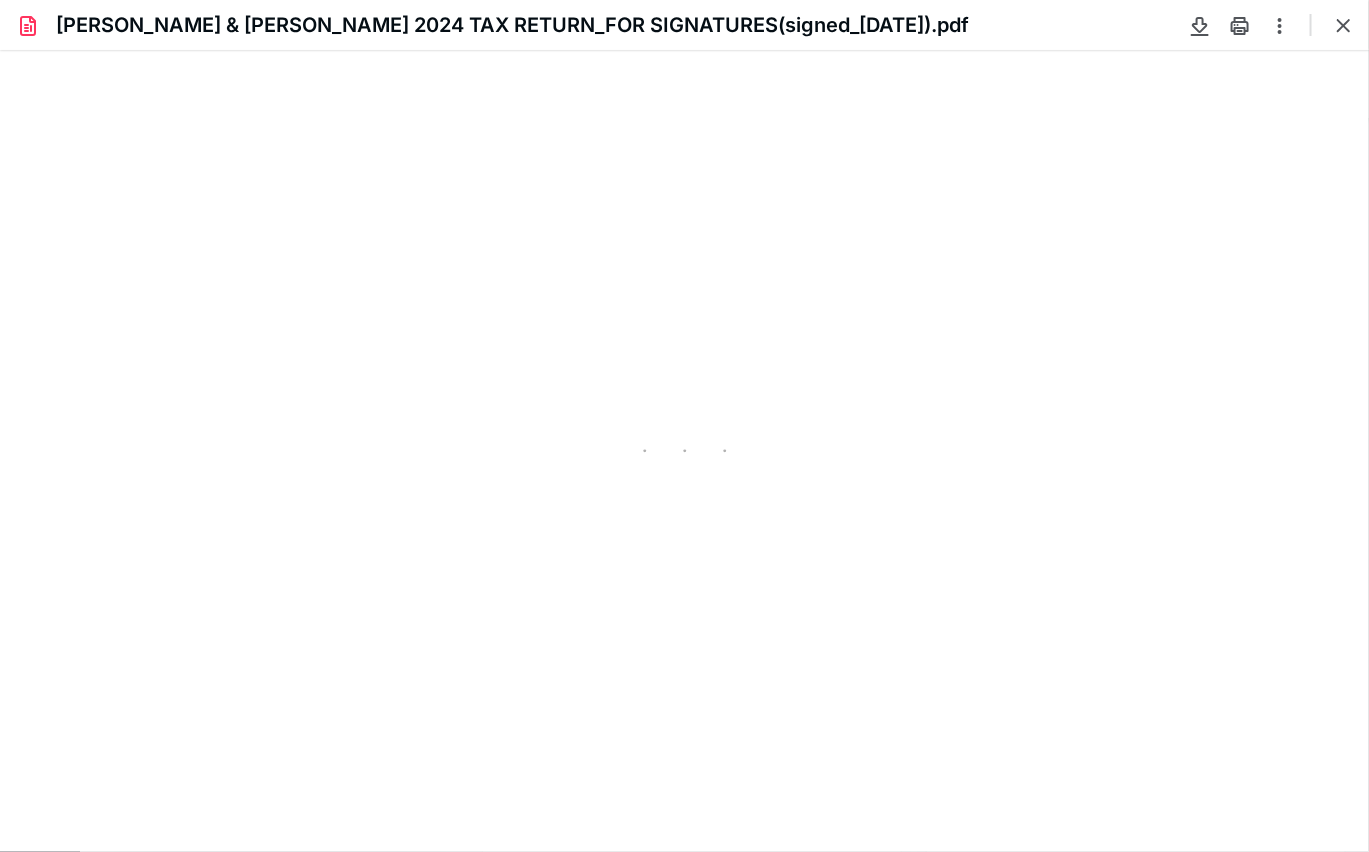 scroll, scrollTop: 0, scrollLeft: 0, axis: both 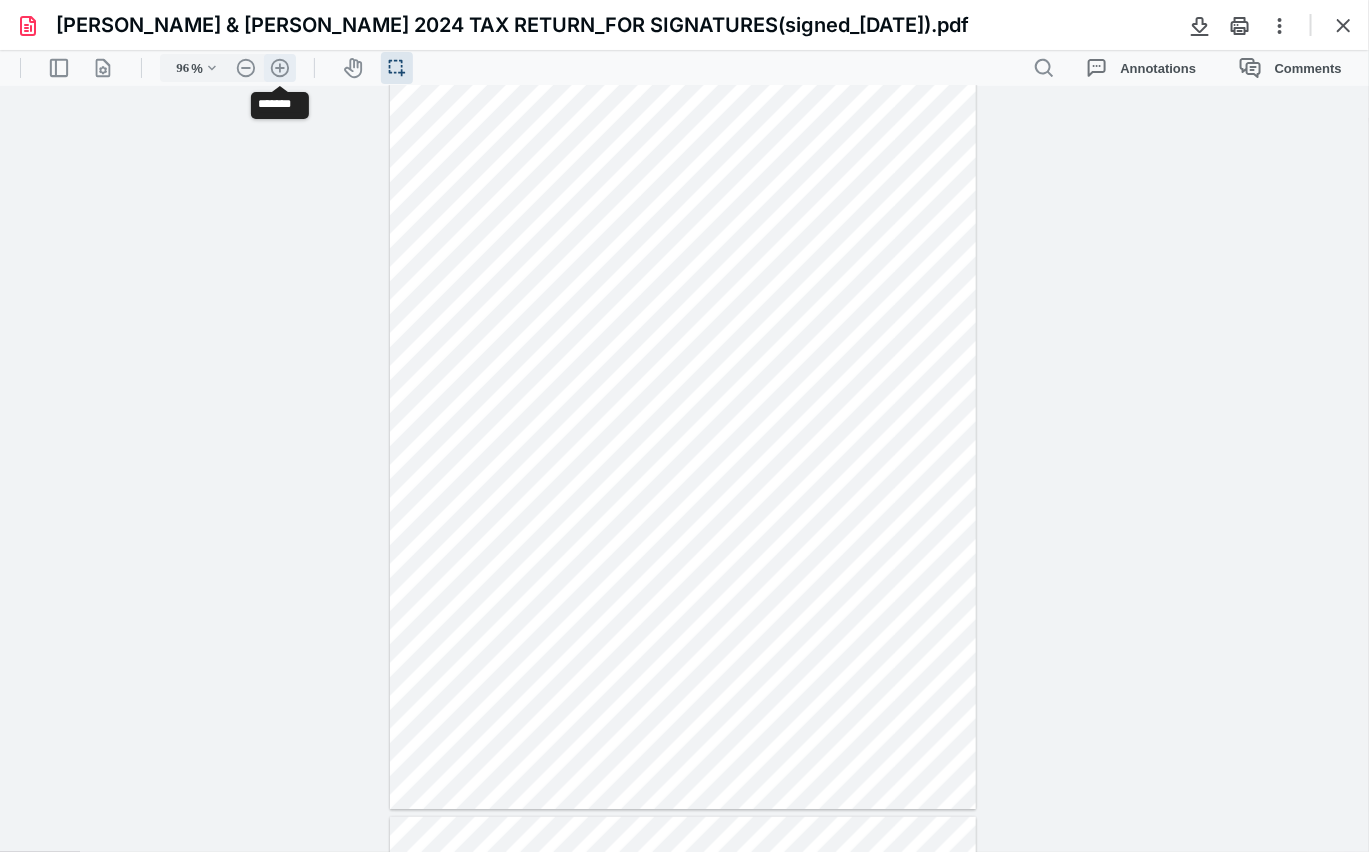 click on ".cls-1{fill:#abb0c4;} icon - header - zoom - in - line" at bounding box center (280, 67) 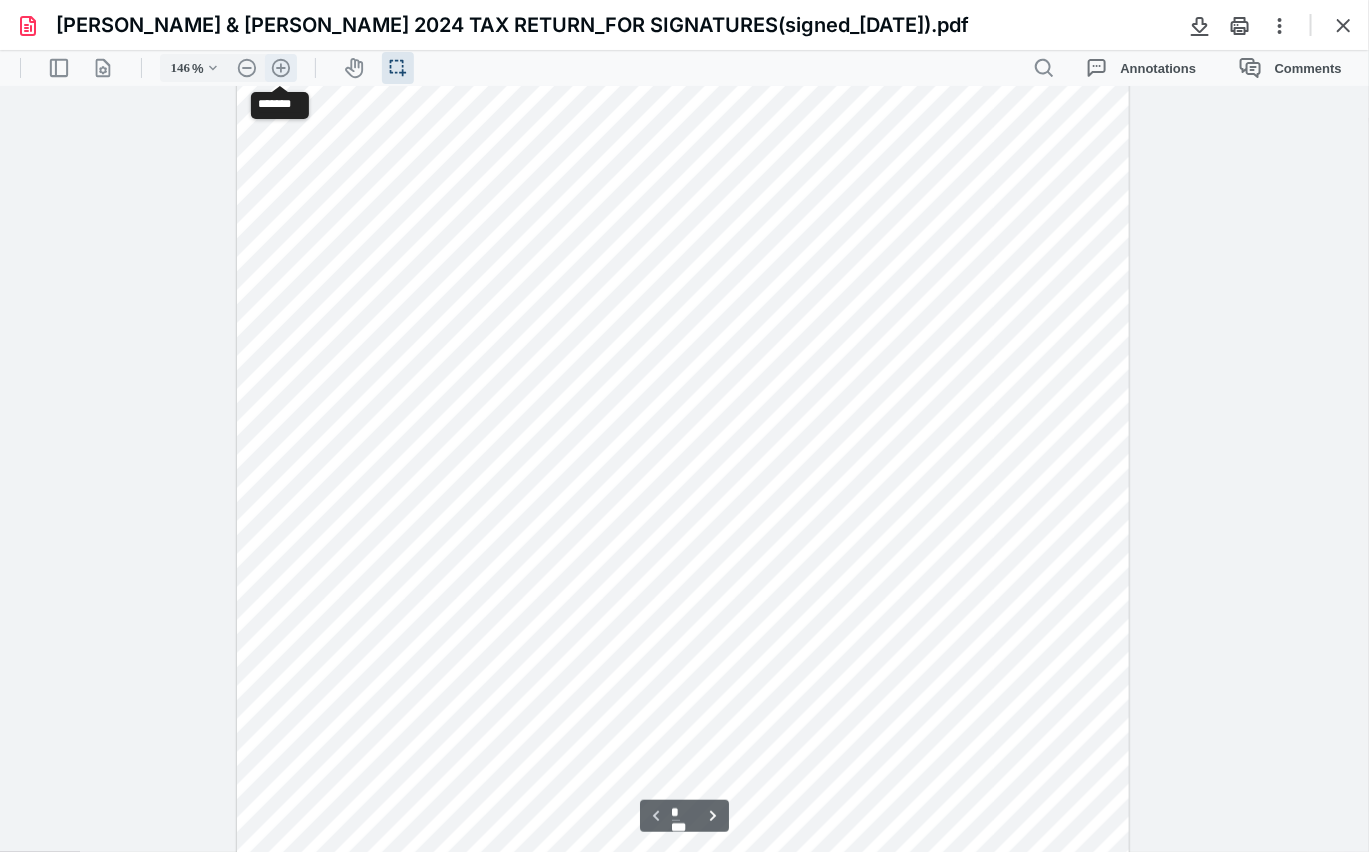 click on ".cls-1{fill:#abb0c4;} icon - header - zoom - in - line" at bounding box center [281, 67] 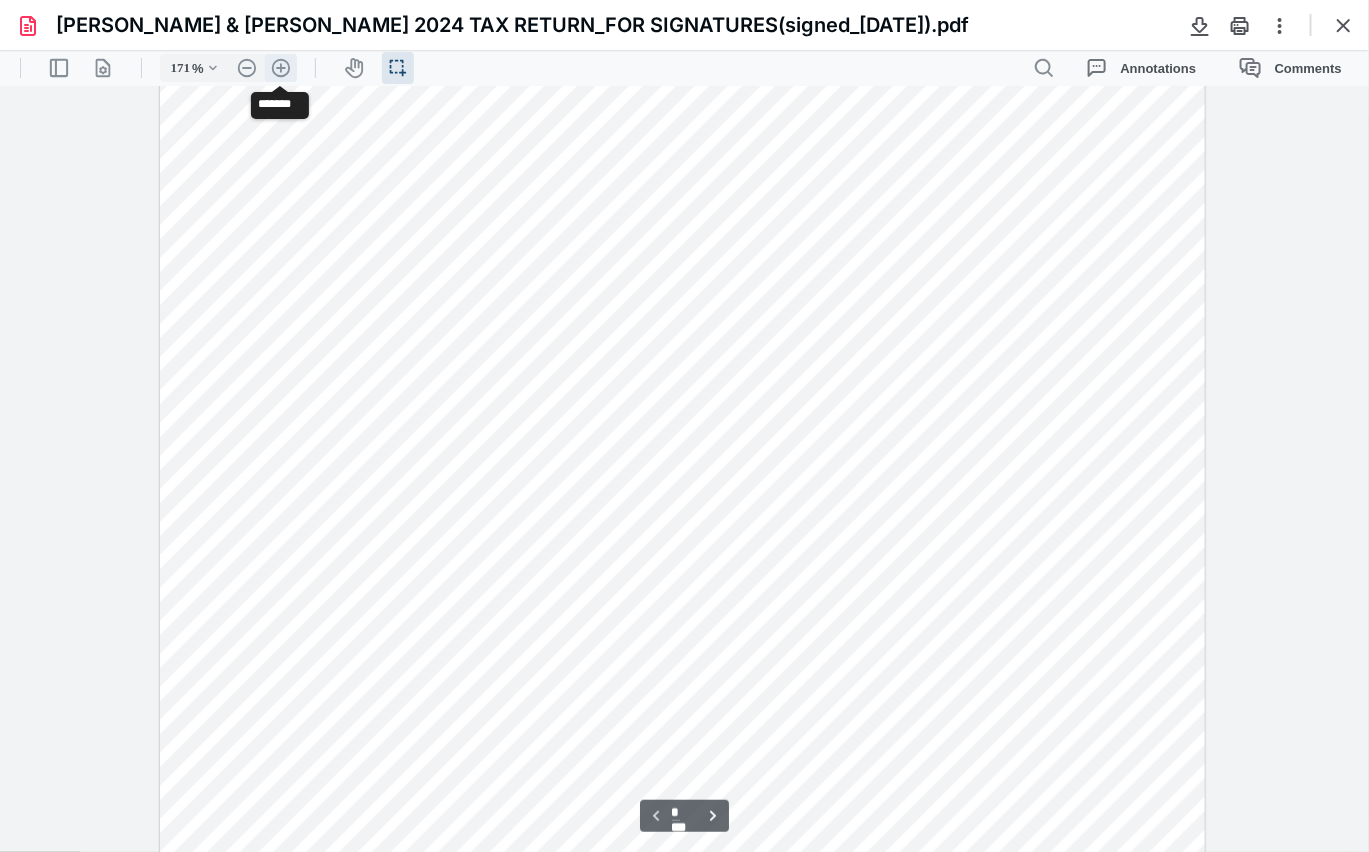 scroll, scrollTop: 355, scrollLeft: 0, axis: vertical 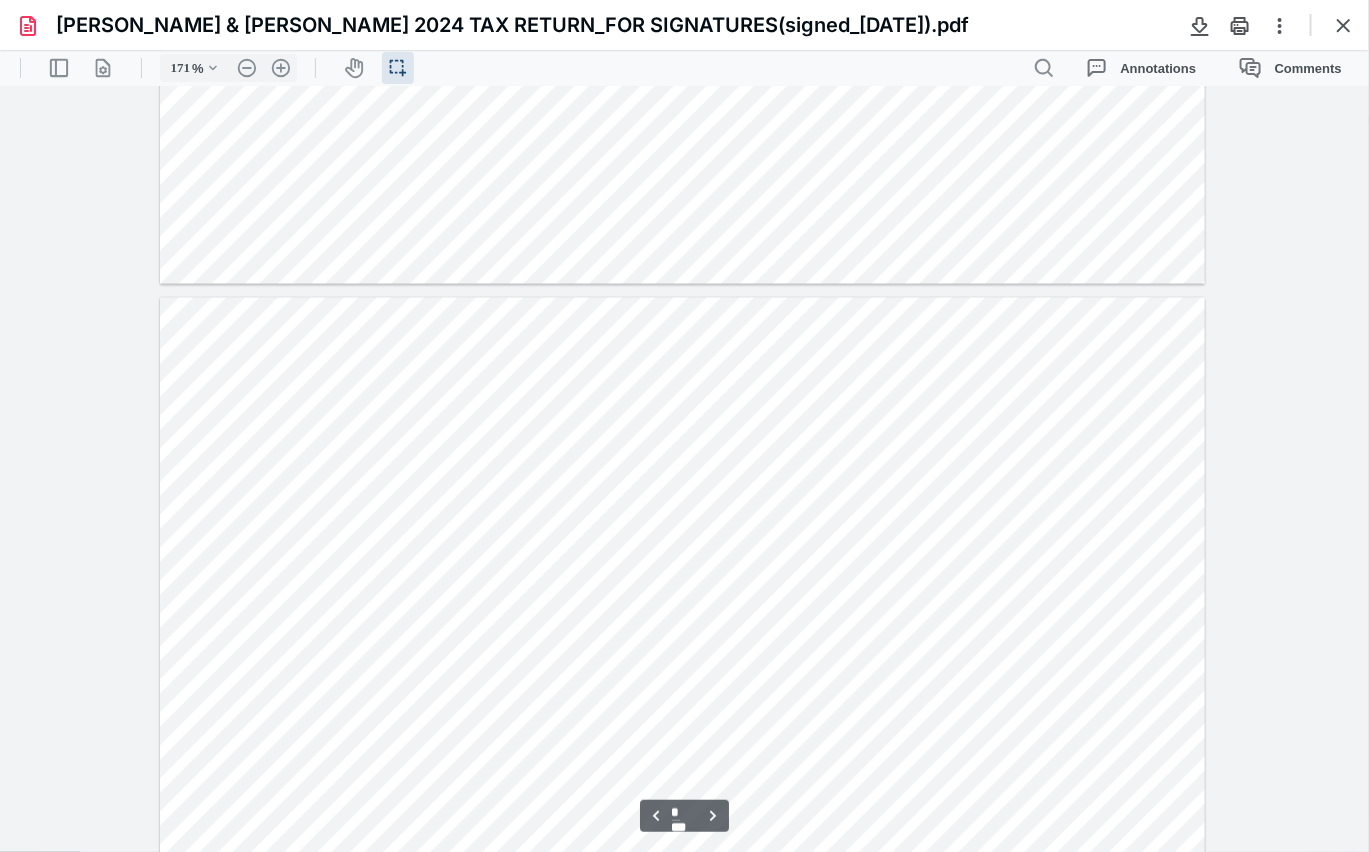 type on "*" 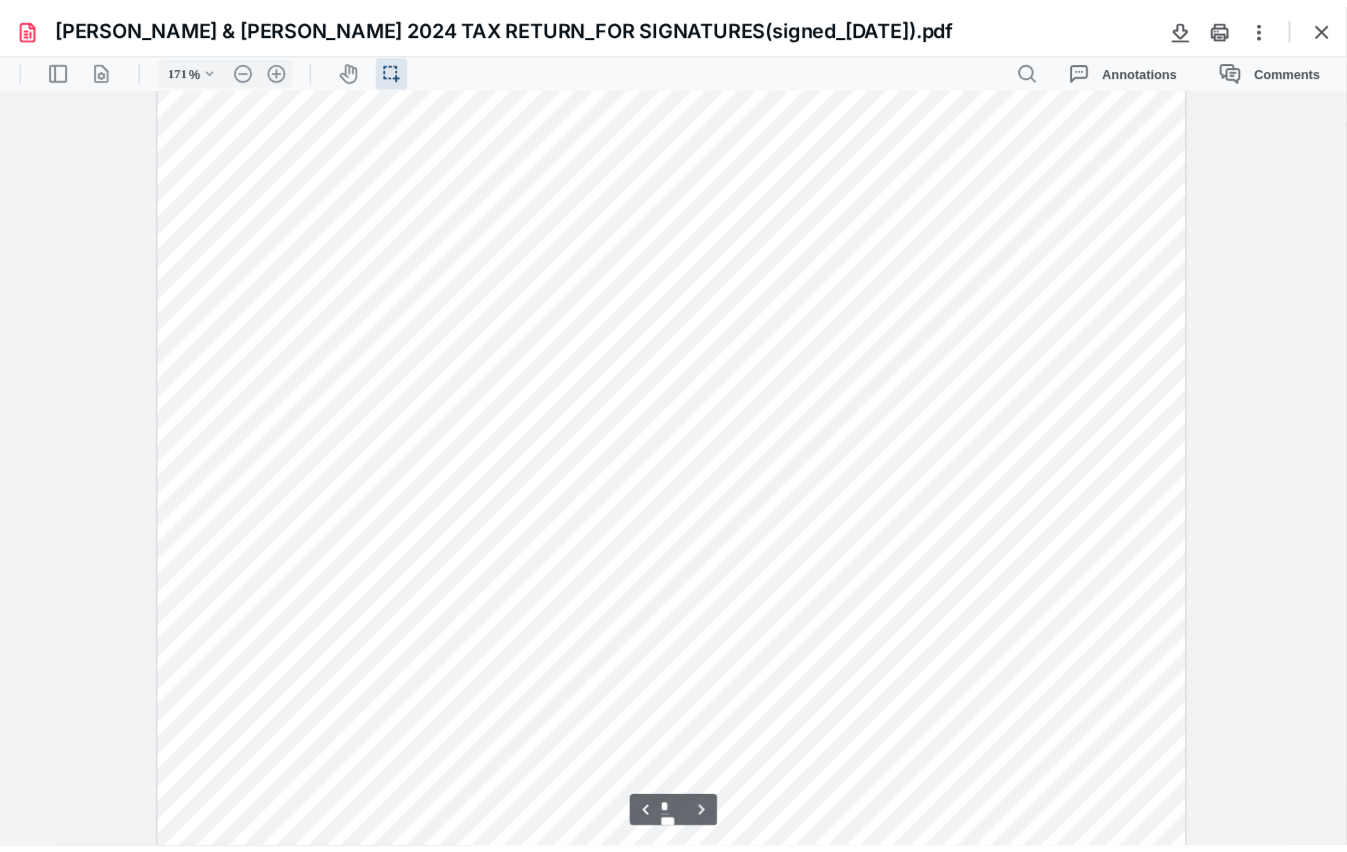 scroll, scrollTop: 54, scrollLeft: 0, axis: vertical 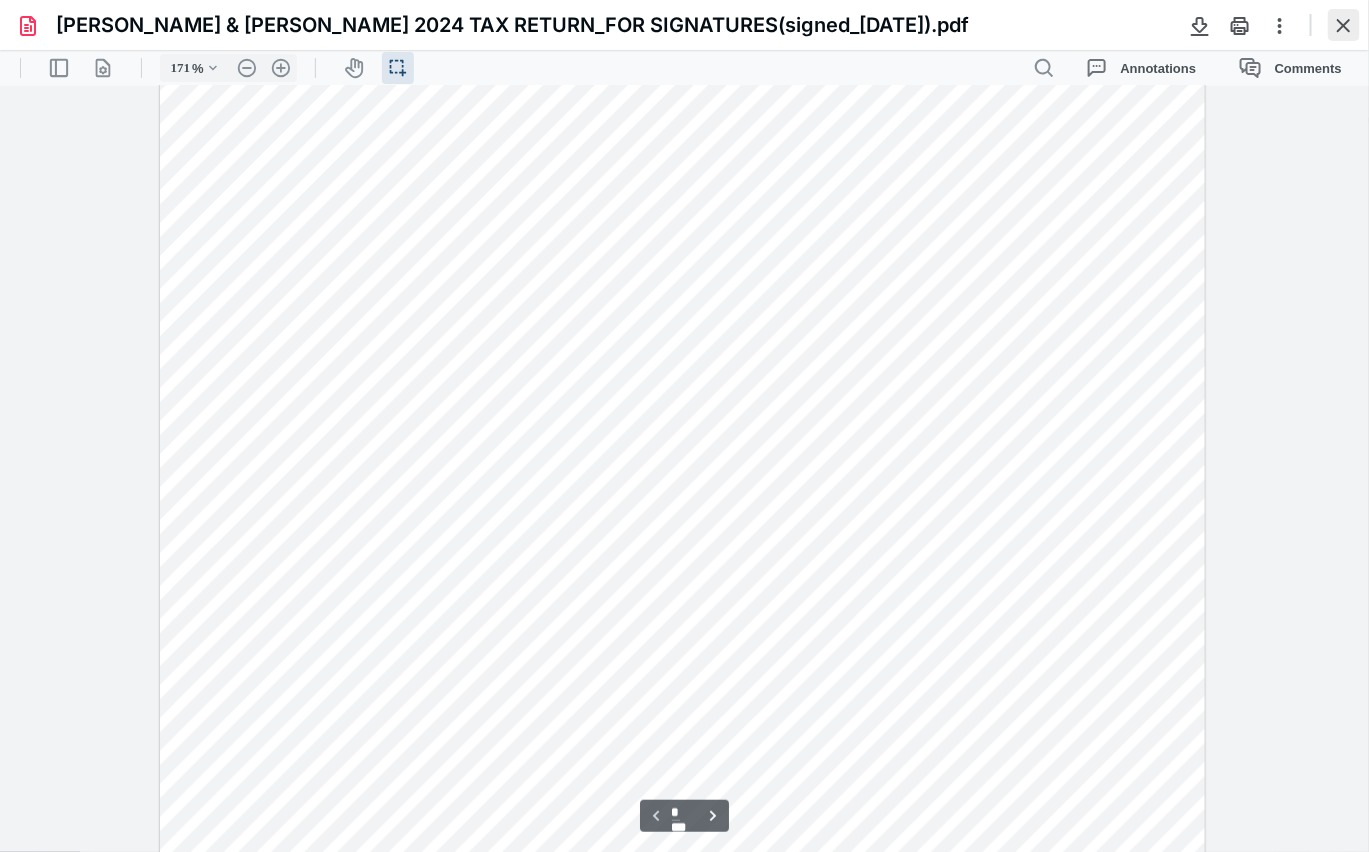 click at bounding box center [1344, 25] 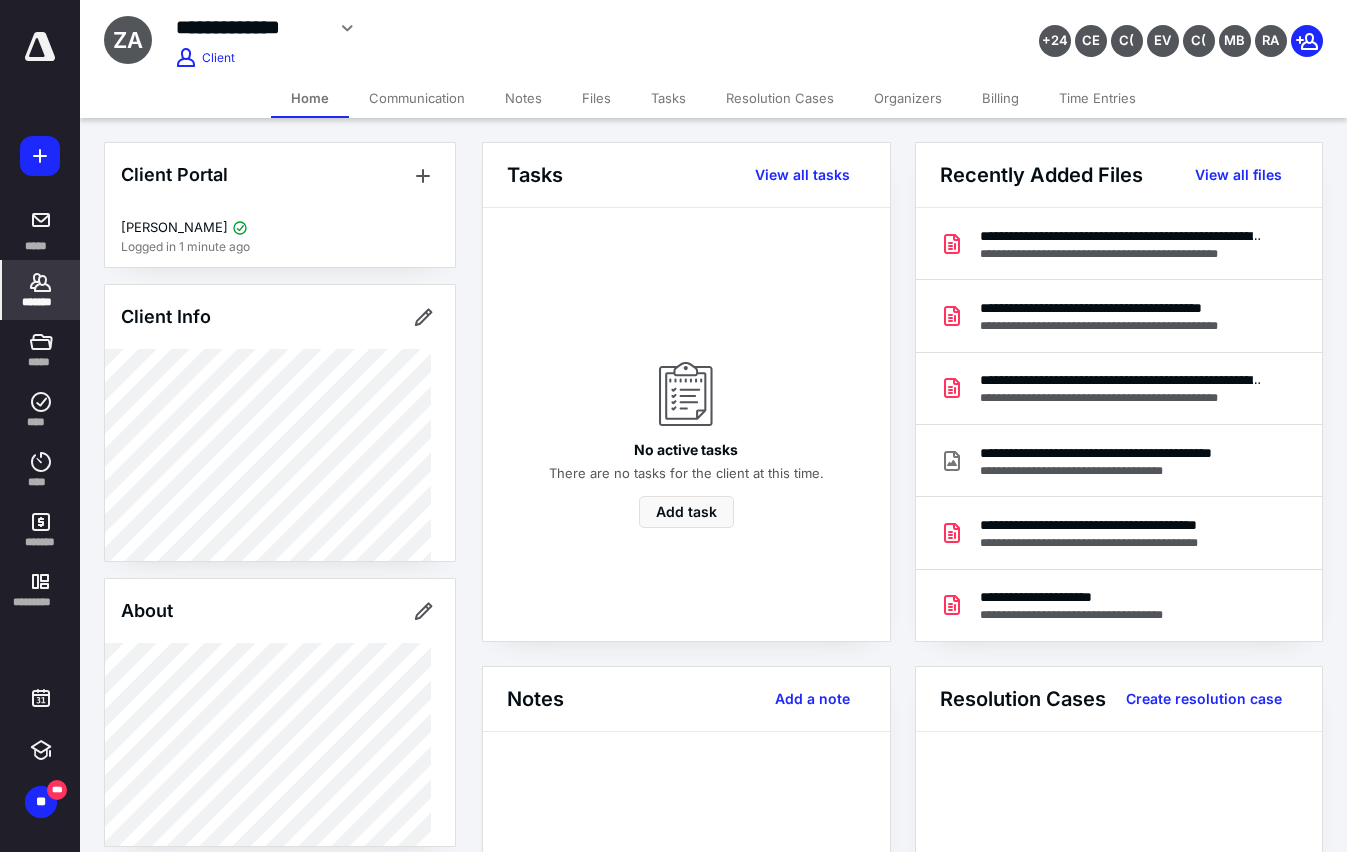 click 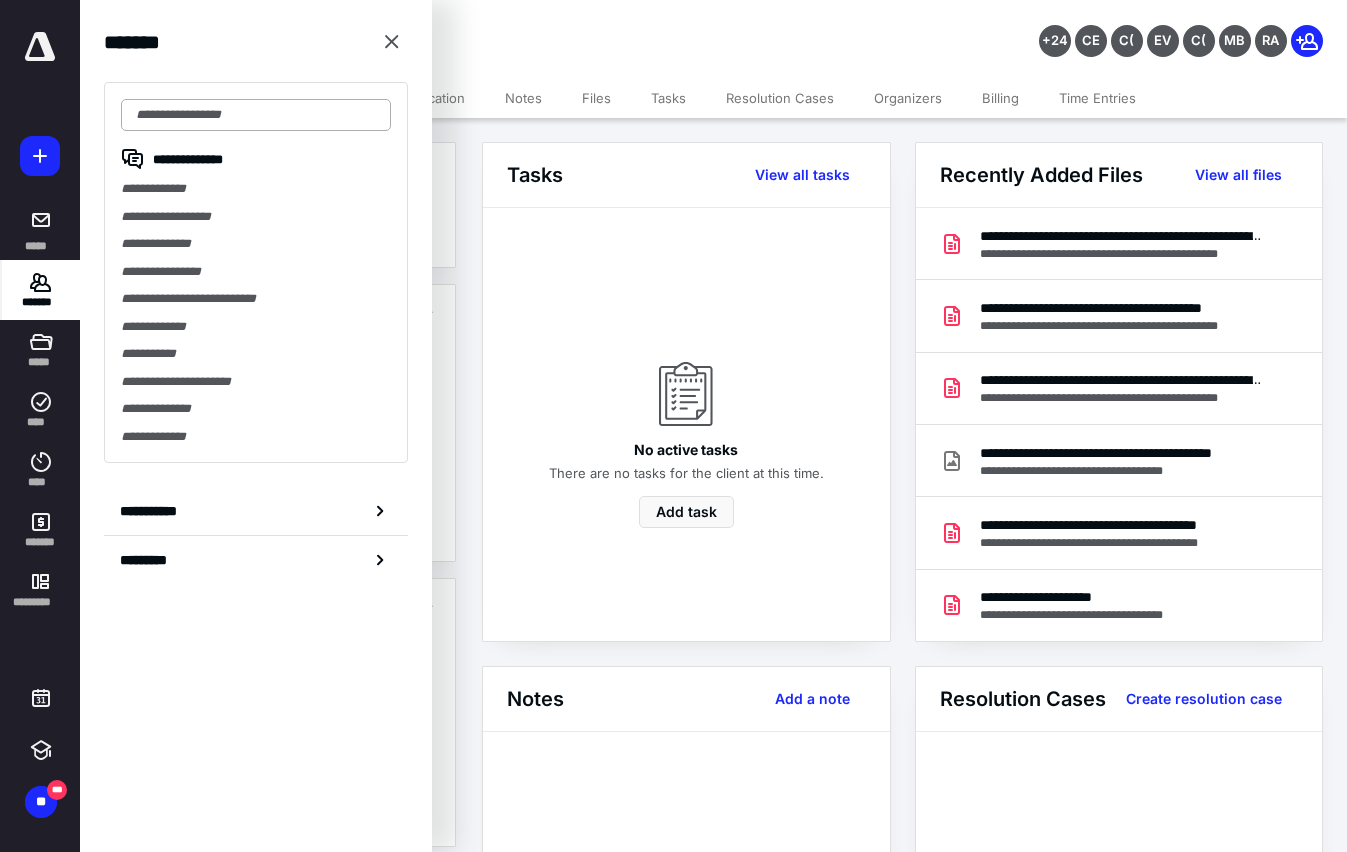 click at bounding box center (256, 115) 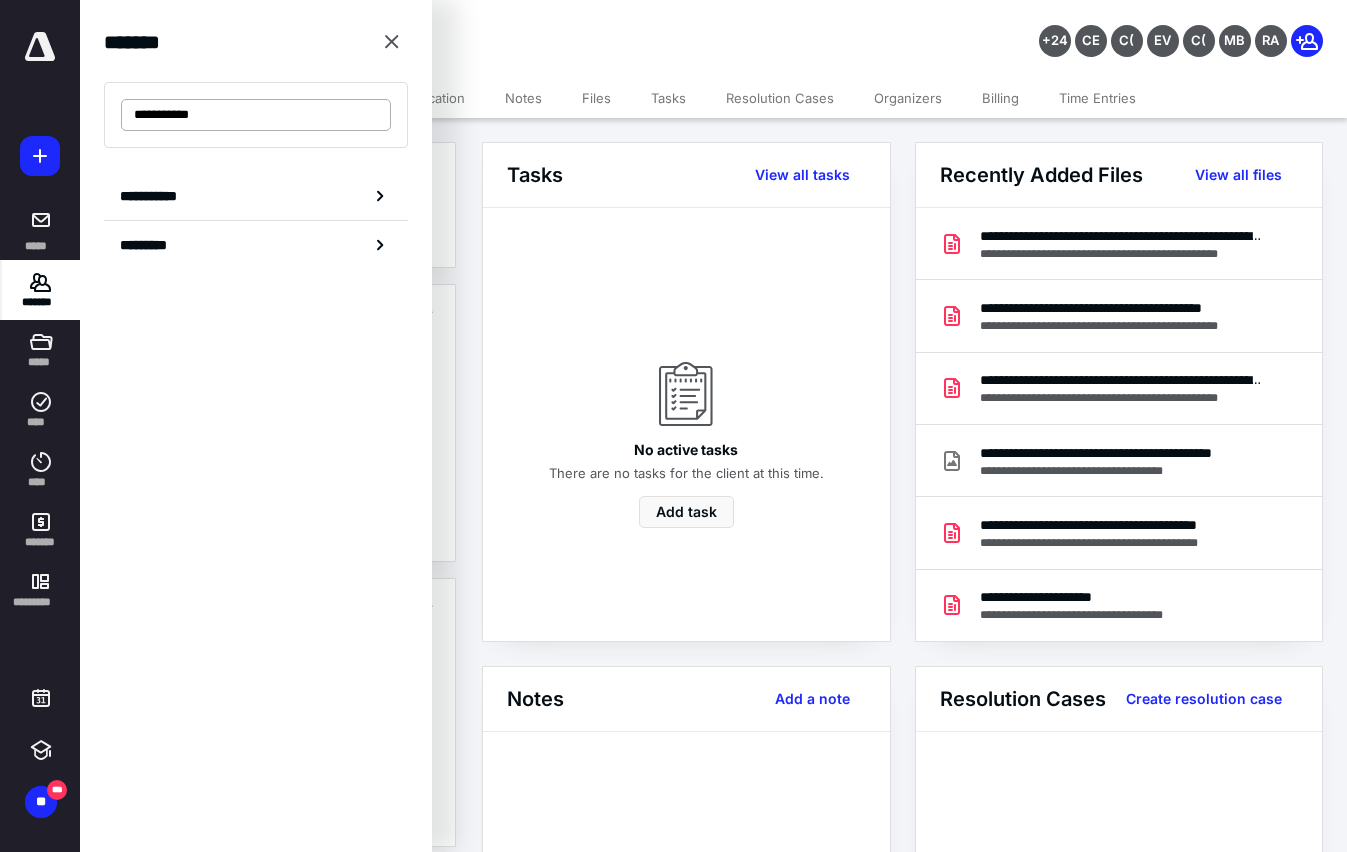 click on "**********" at bounding box center [256, 115] 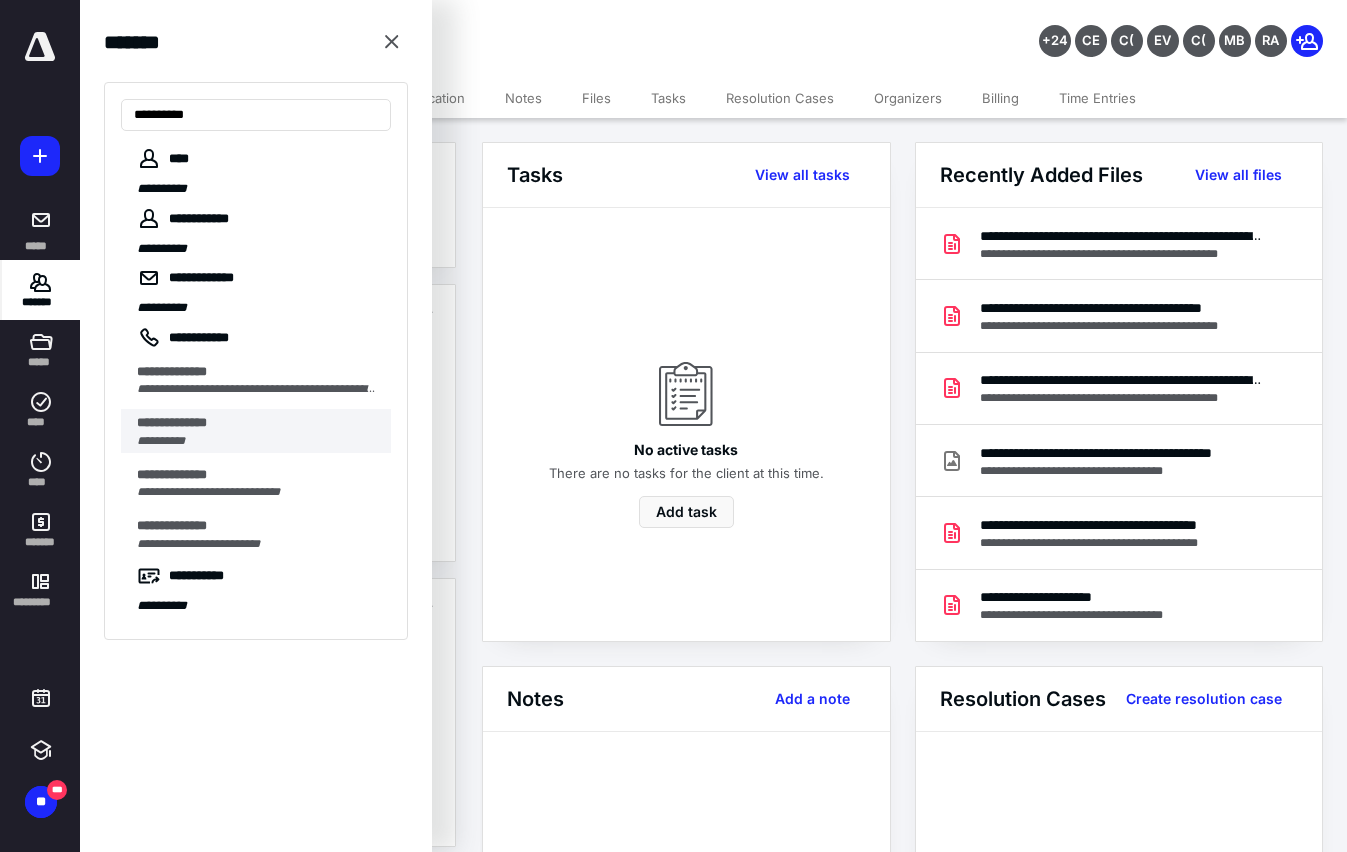 type on "**********" 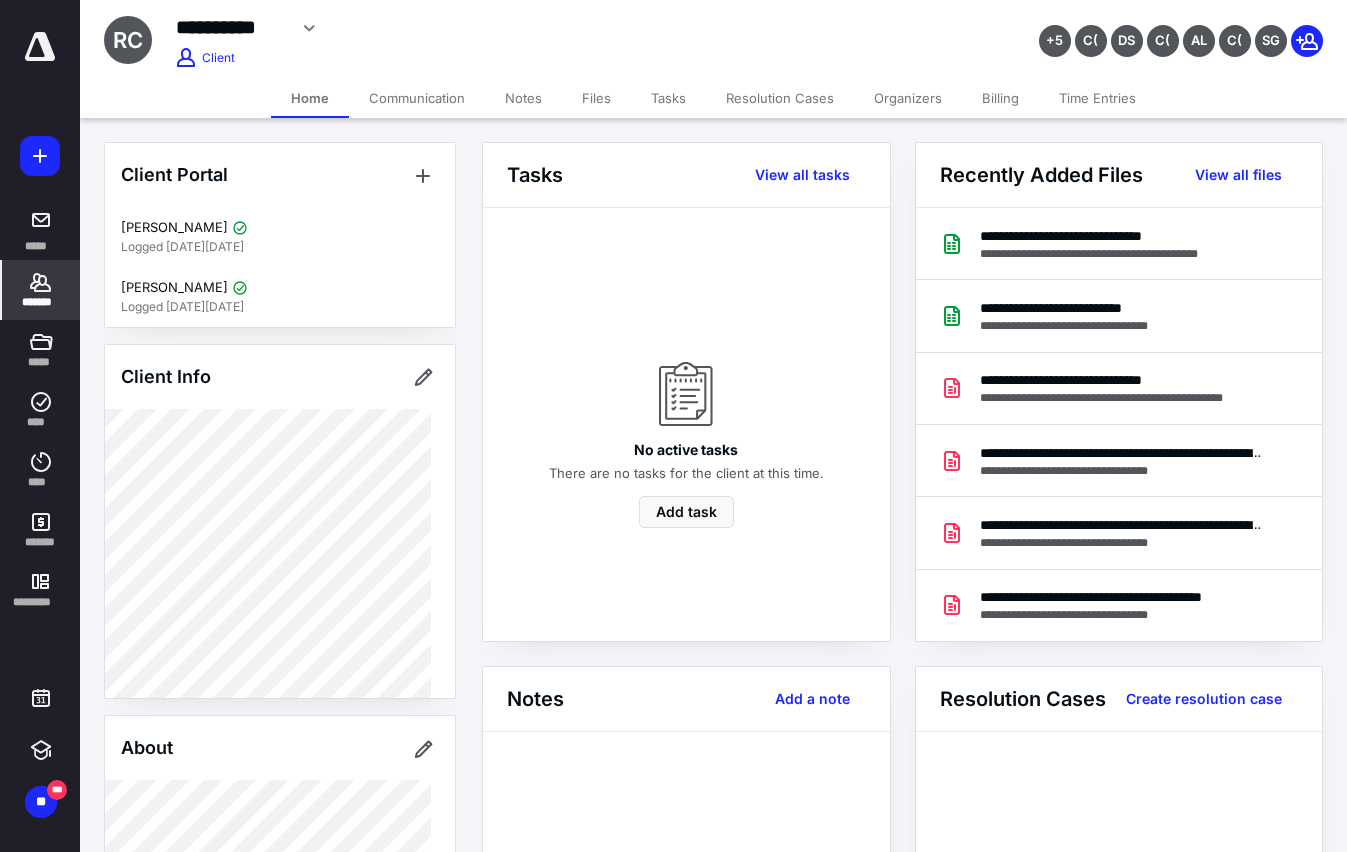 click on "**********" at bounding box center [231, 27] 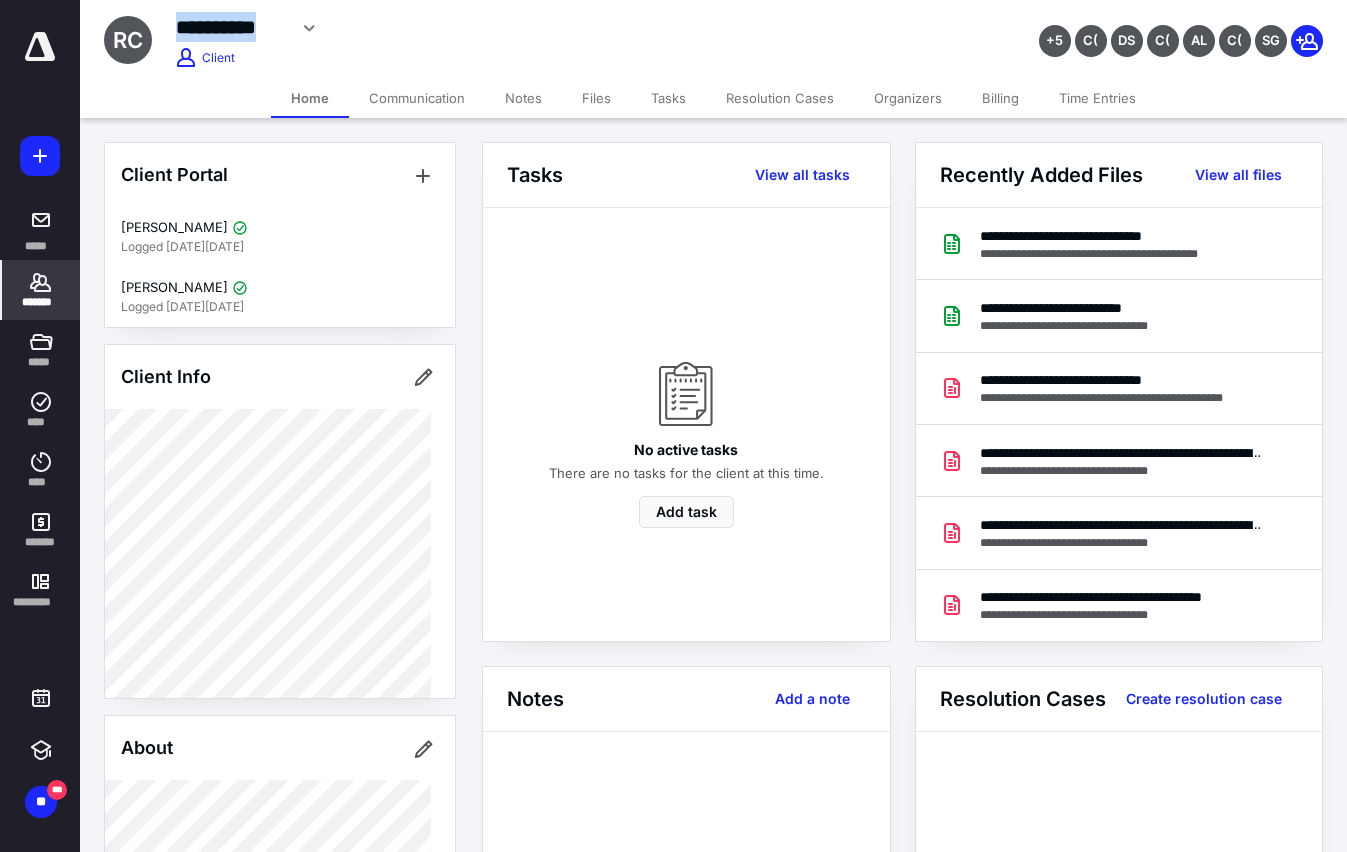 click on "**********" at bounding box center [231, 27] 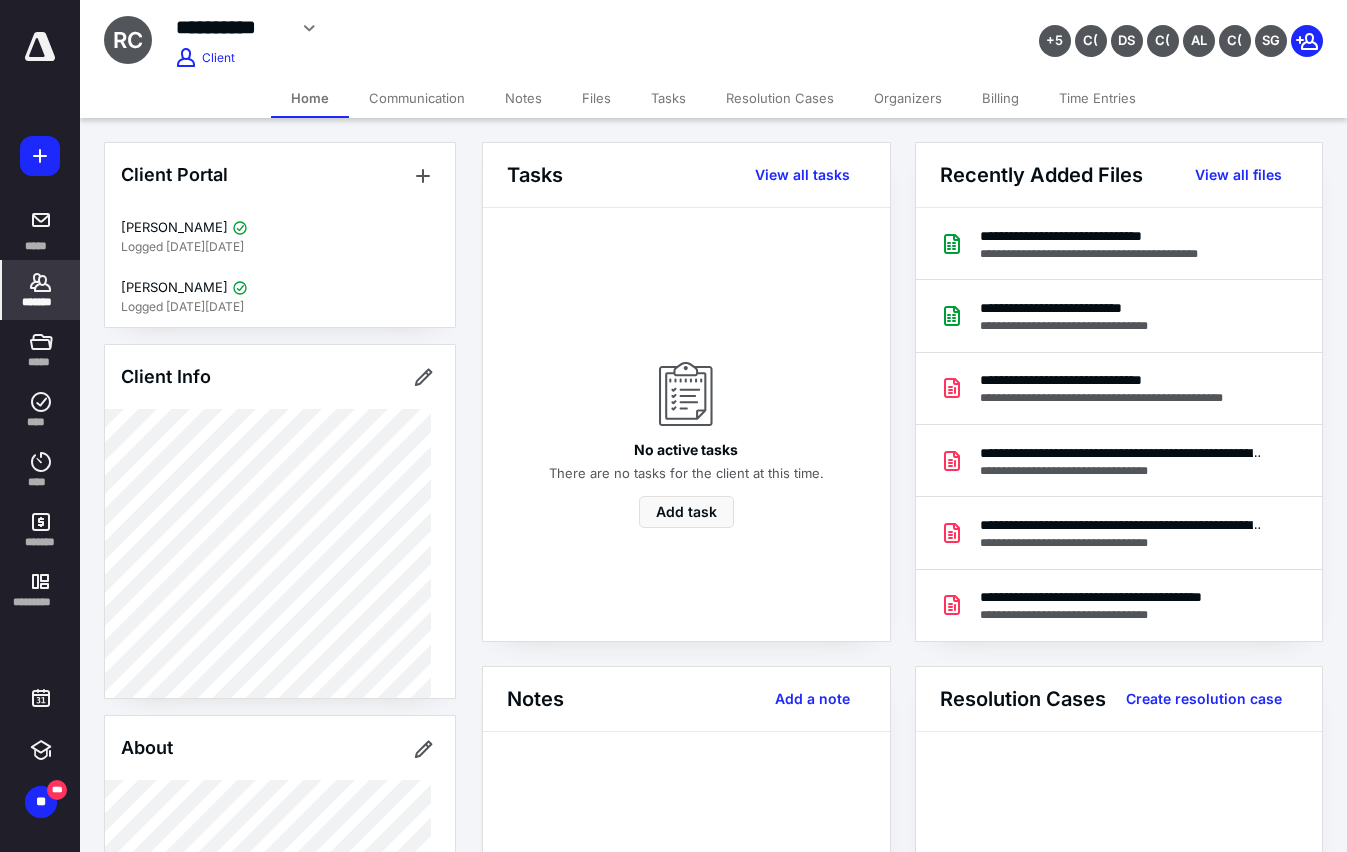 click on "**********" at bounding box center [543, 28] 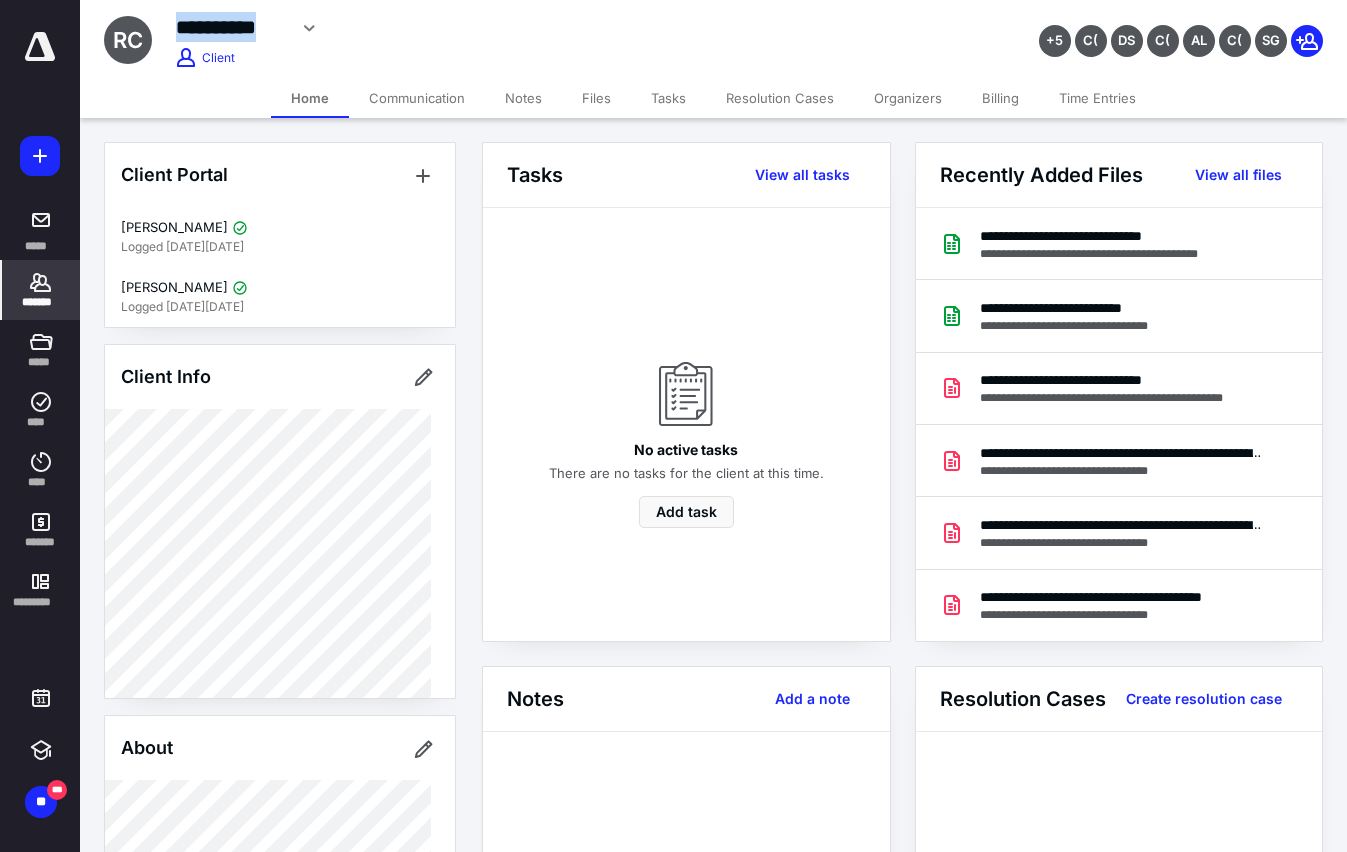 click on "**********" at bounding box center [231, 27] 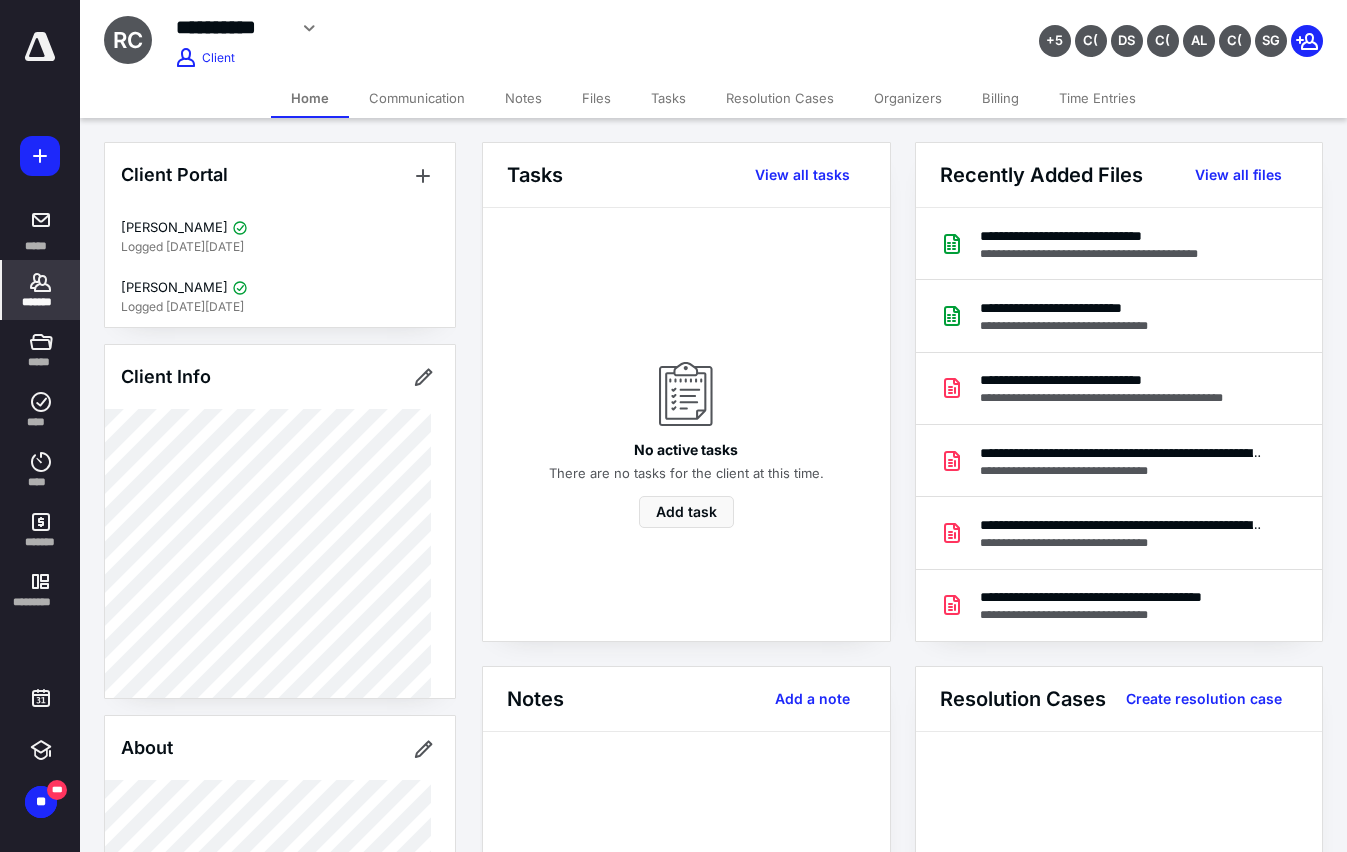 click on "*******" at bounding box center [41, 290] 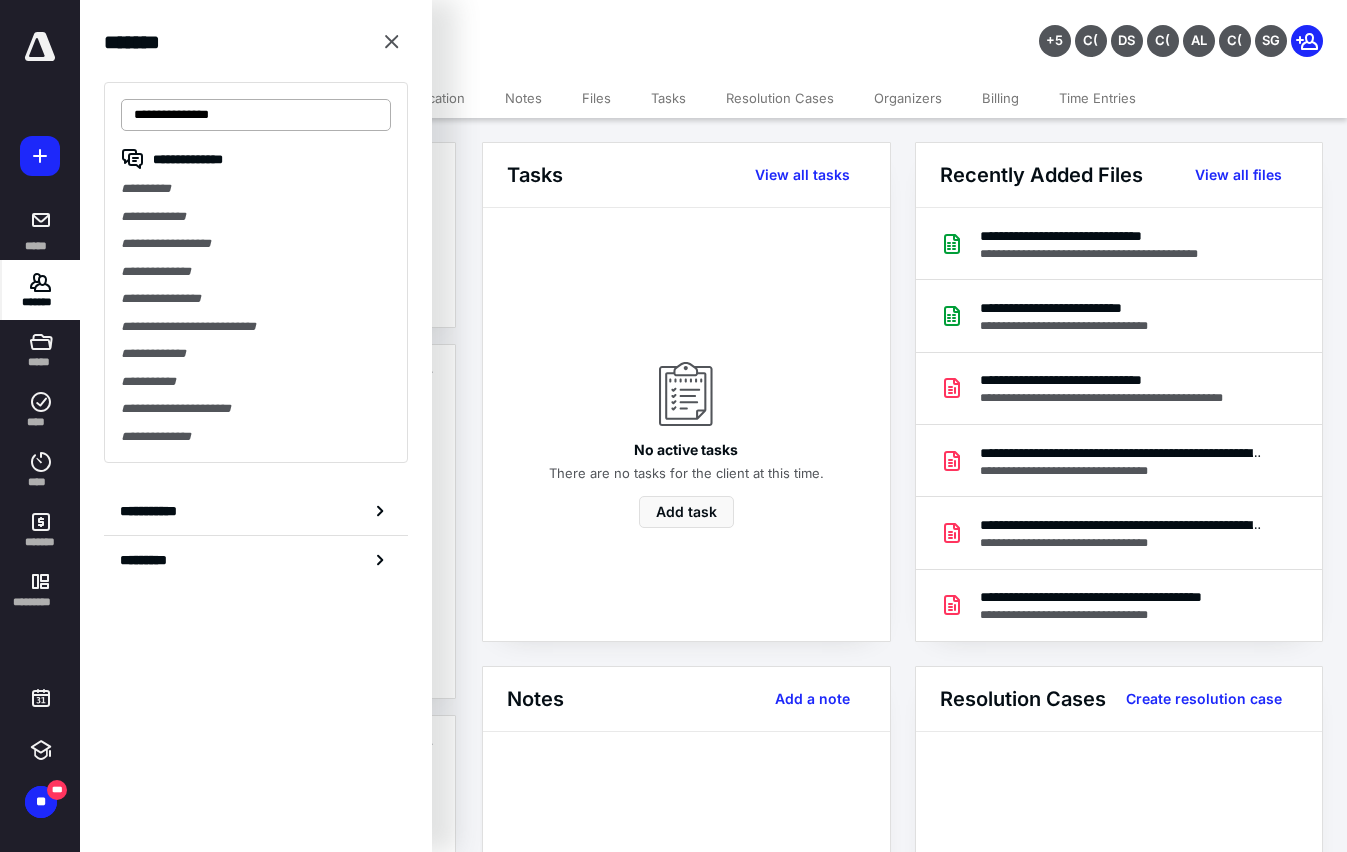 click on "**********" at bounding box center (256, 115) 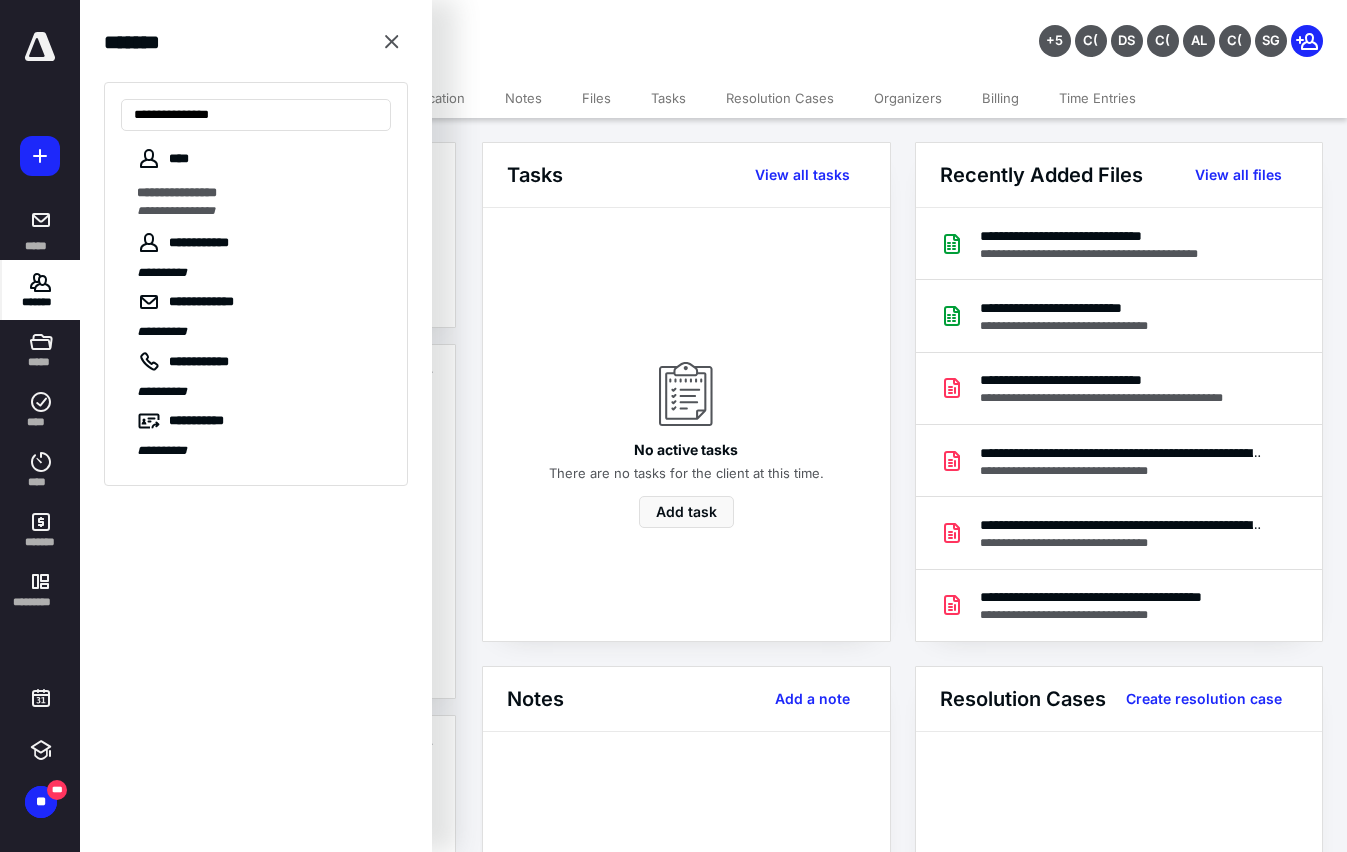 type on "**********" 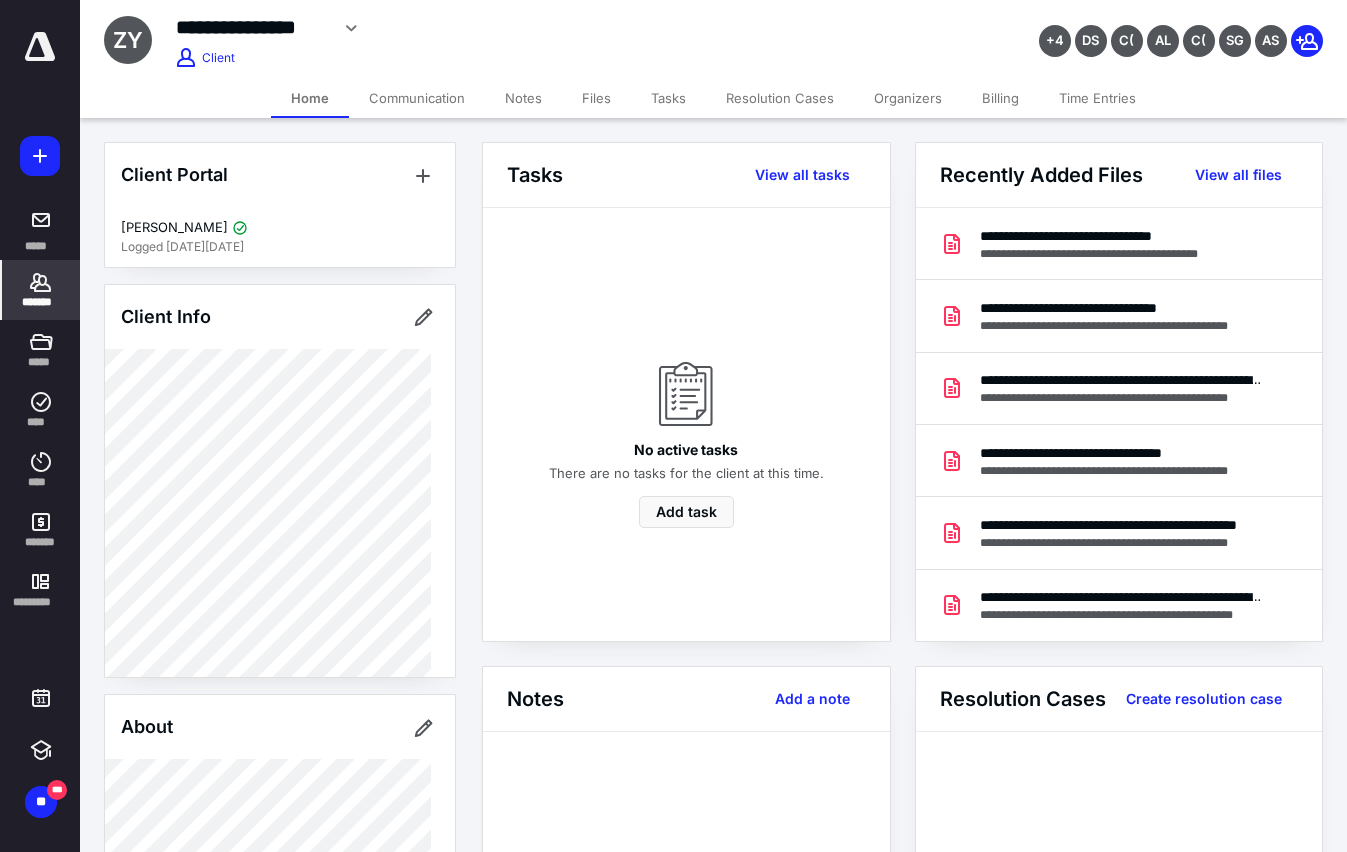 click on "*******" at bounding box center [41, 302] 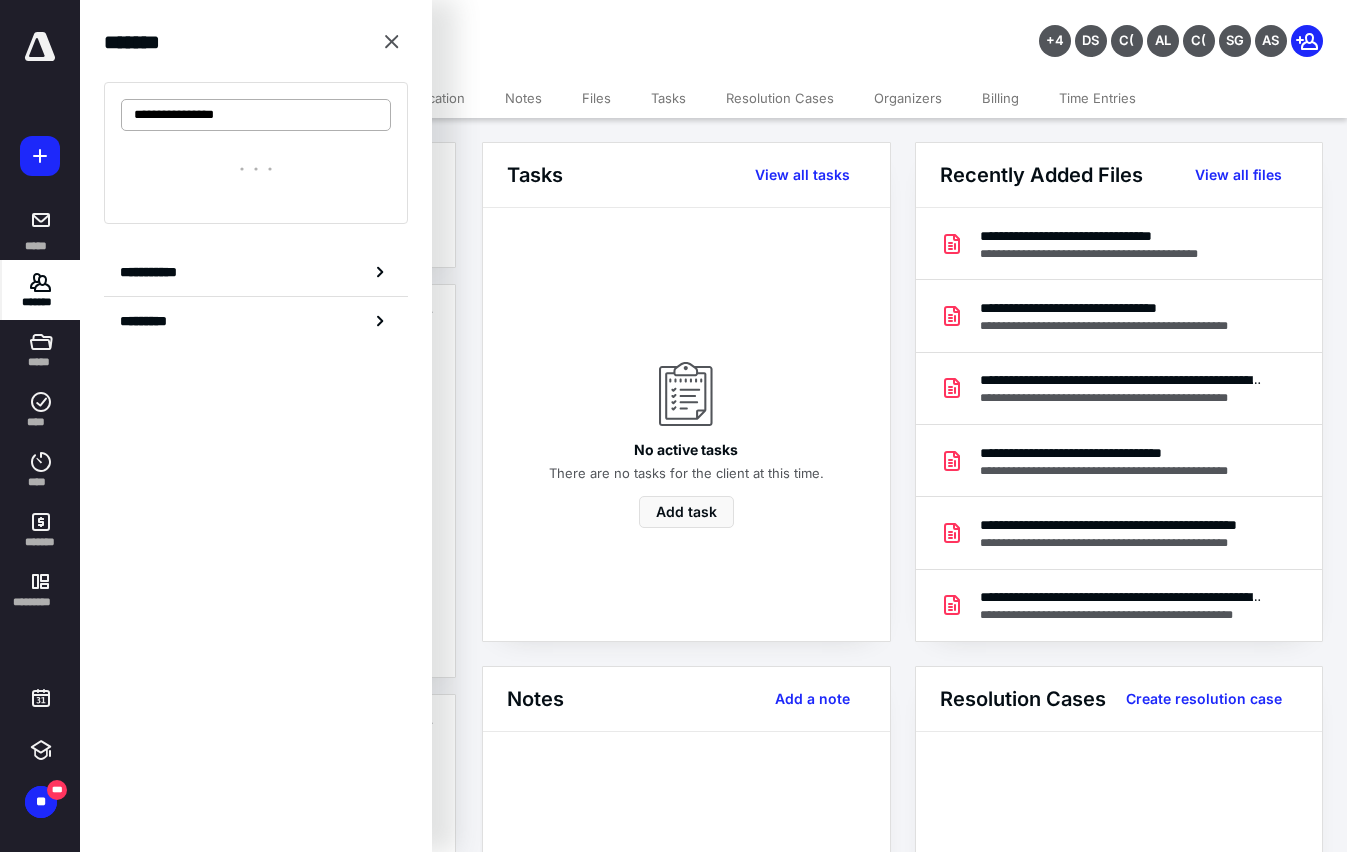 click on "**********" at bounding box center [256, 115] 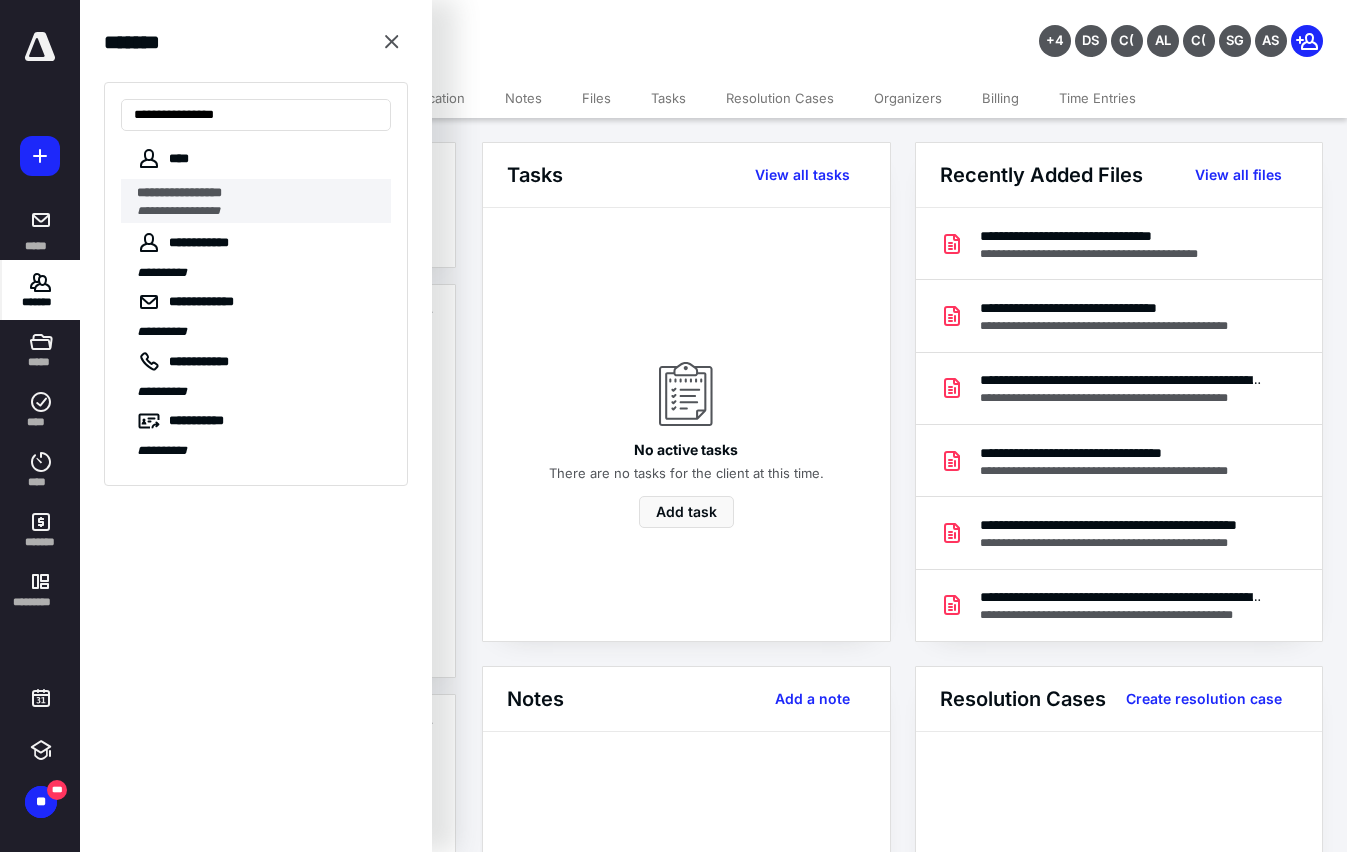 type on "**********" 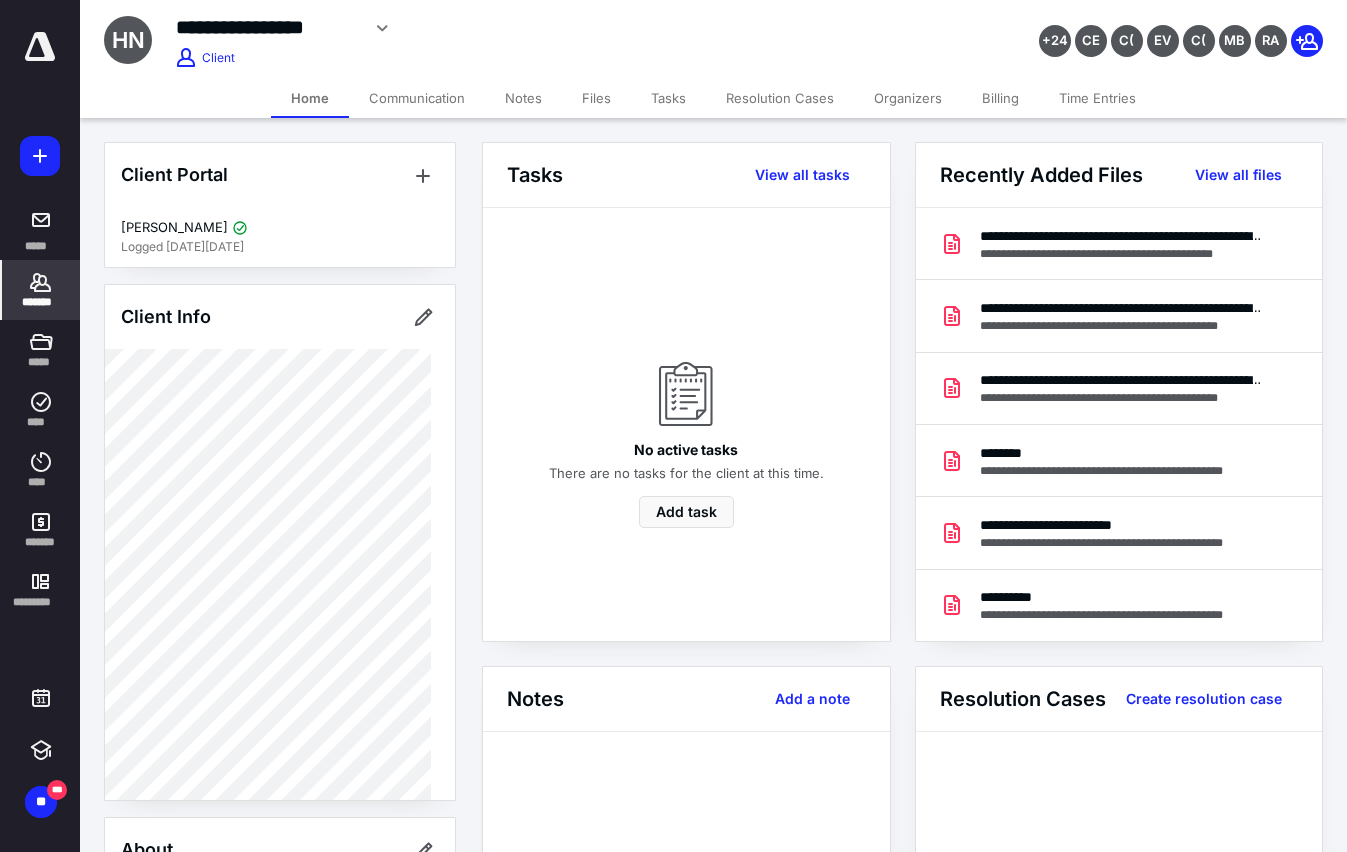click on "*******" at bounding box center (41, 290) 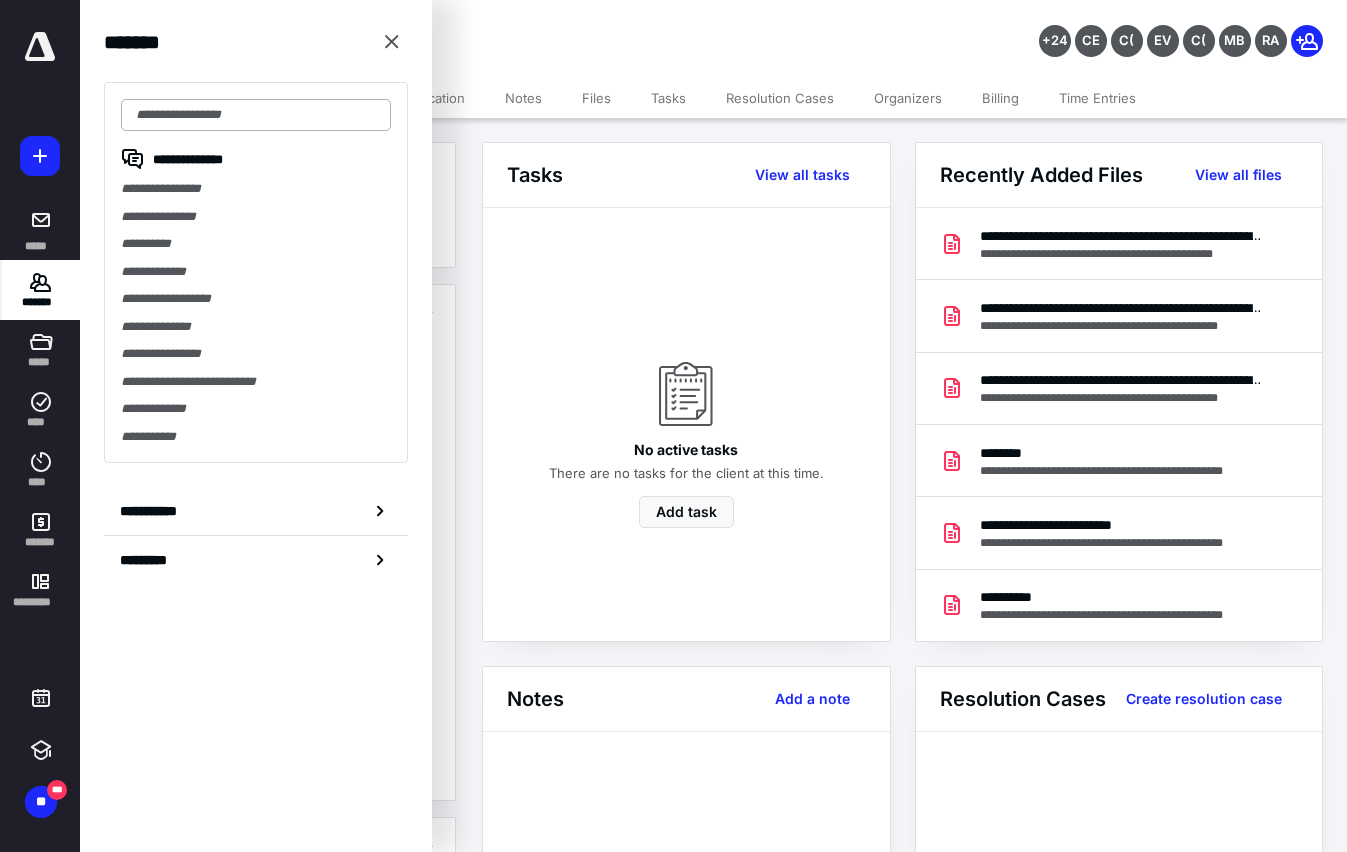 click at bounding box center [256, 115] 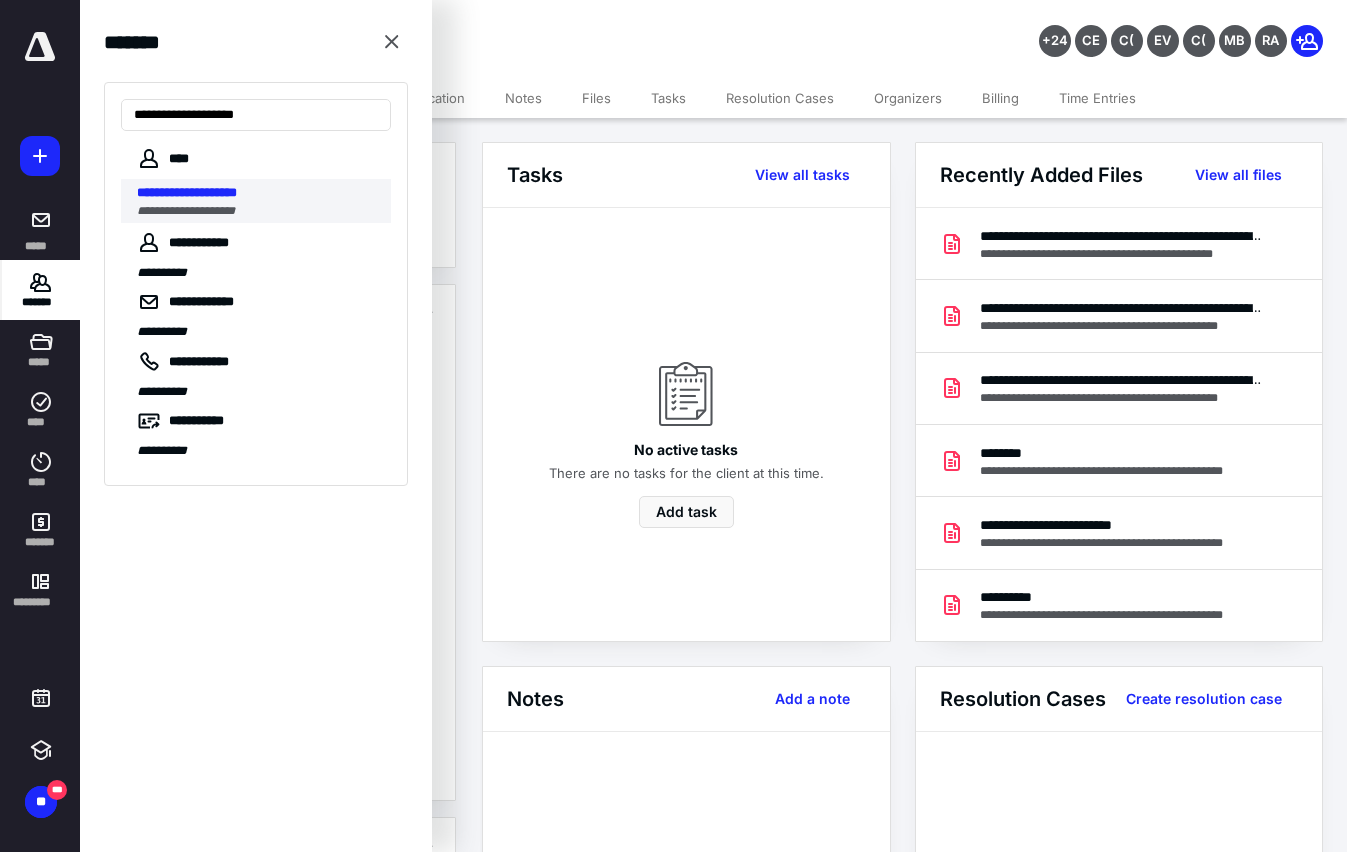 type on "**********" 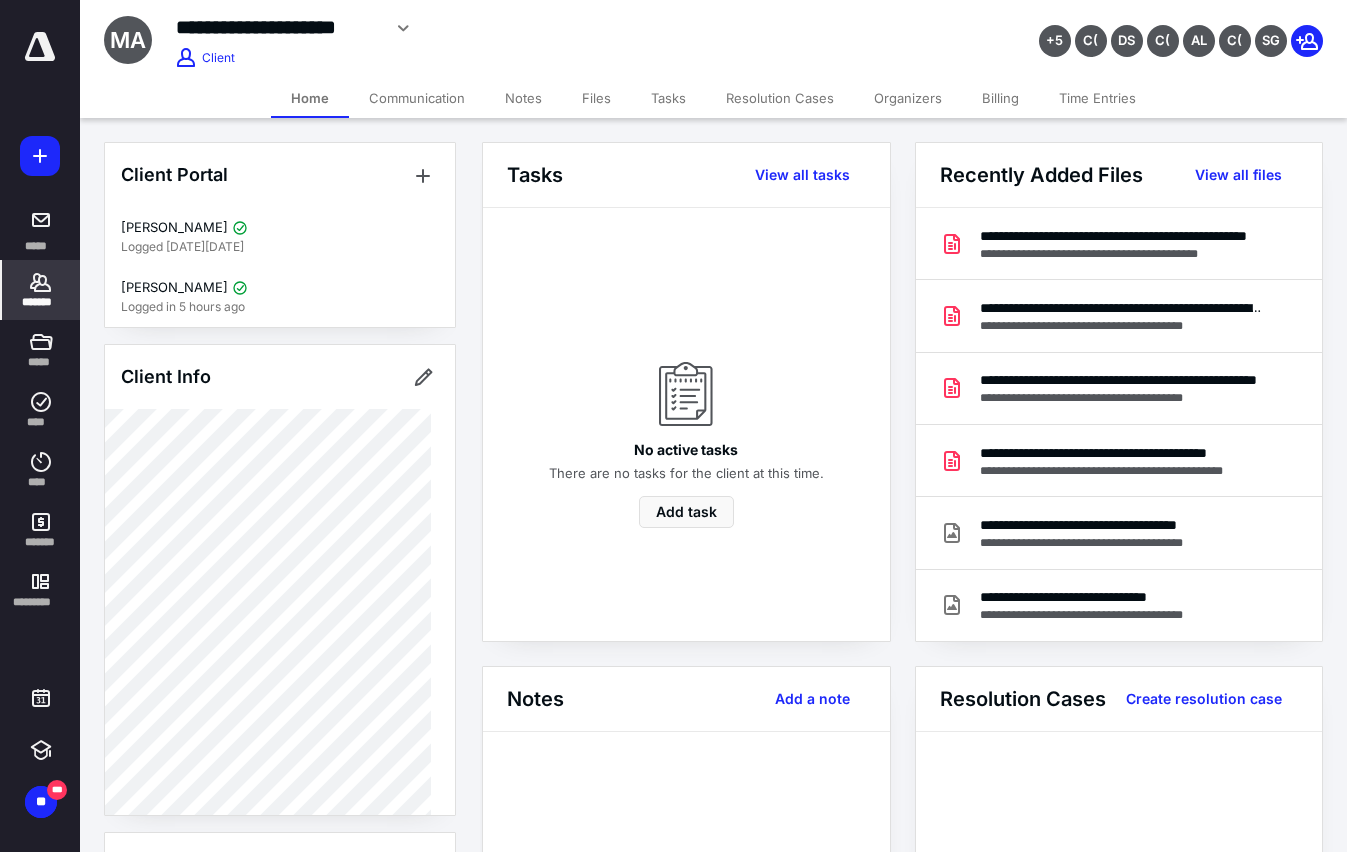 click 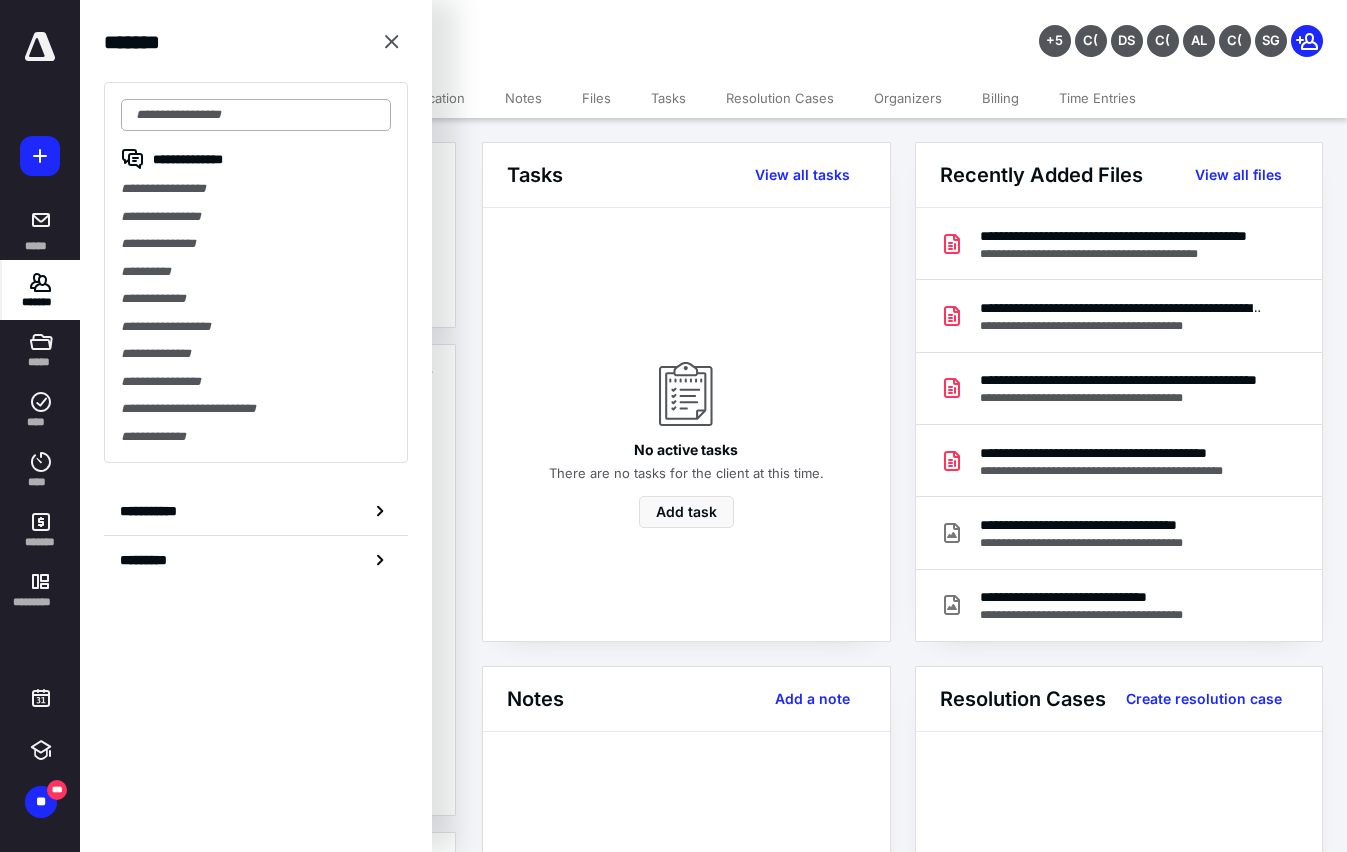 click at bounding box center [256, 115] 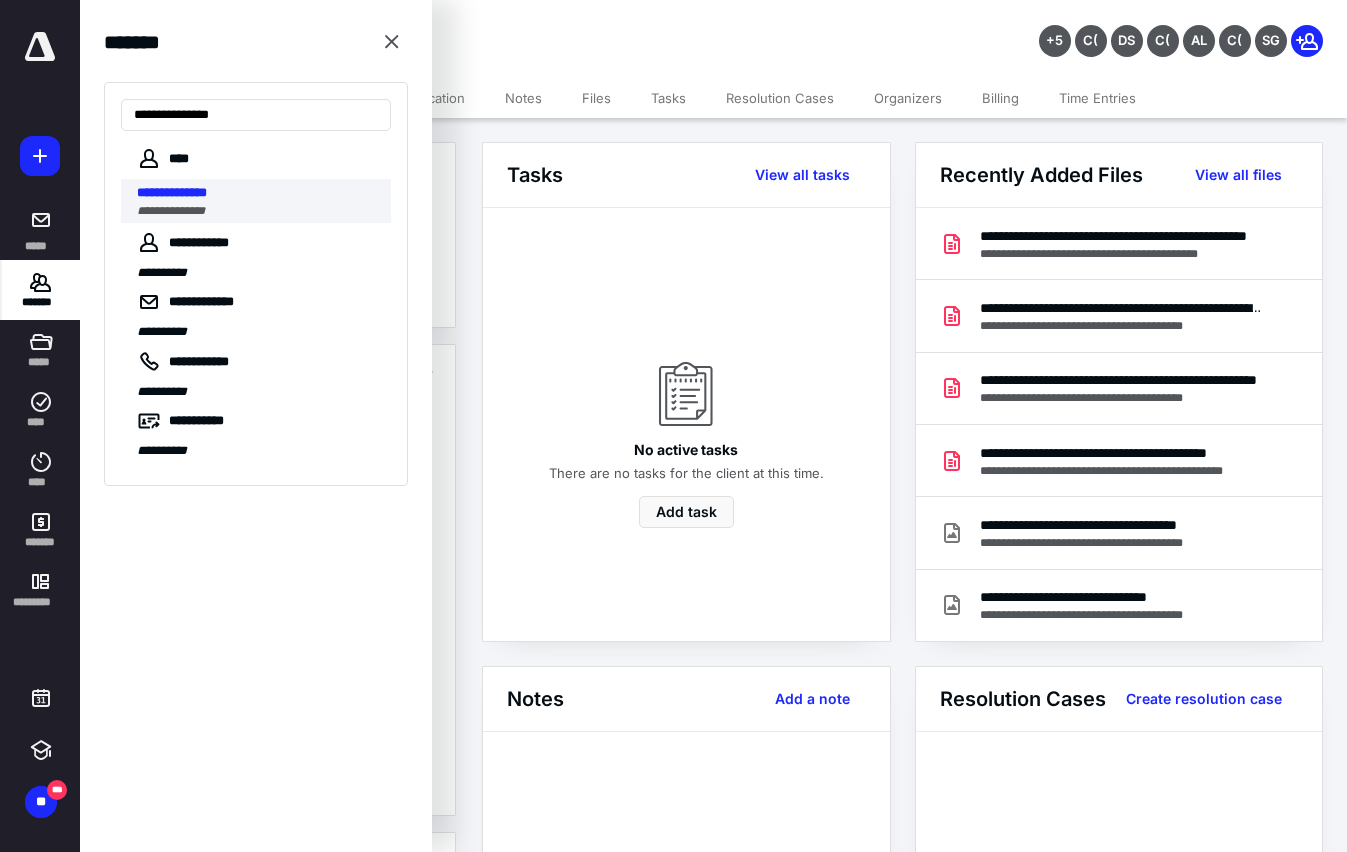 type on "**********" 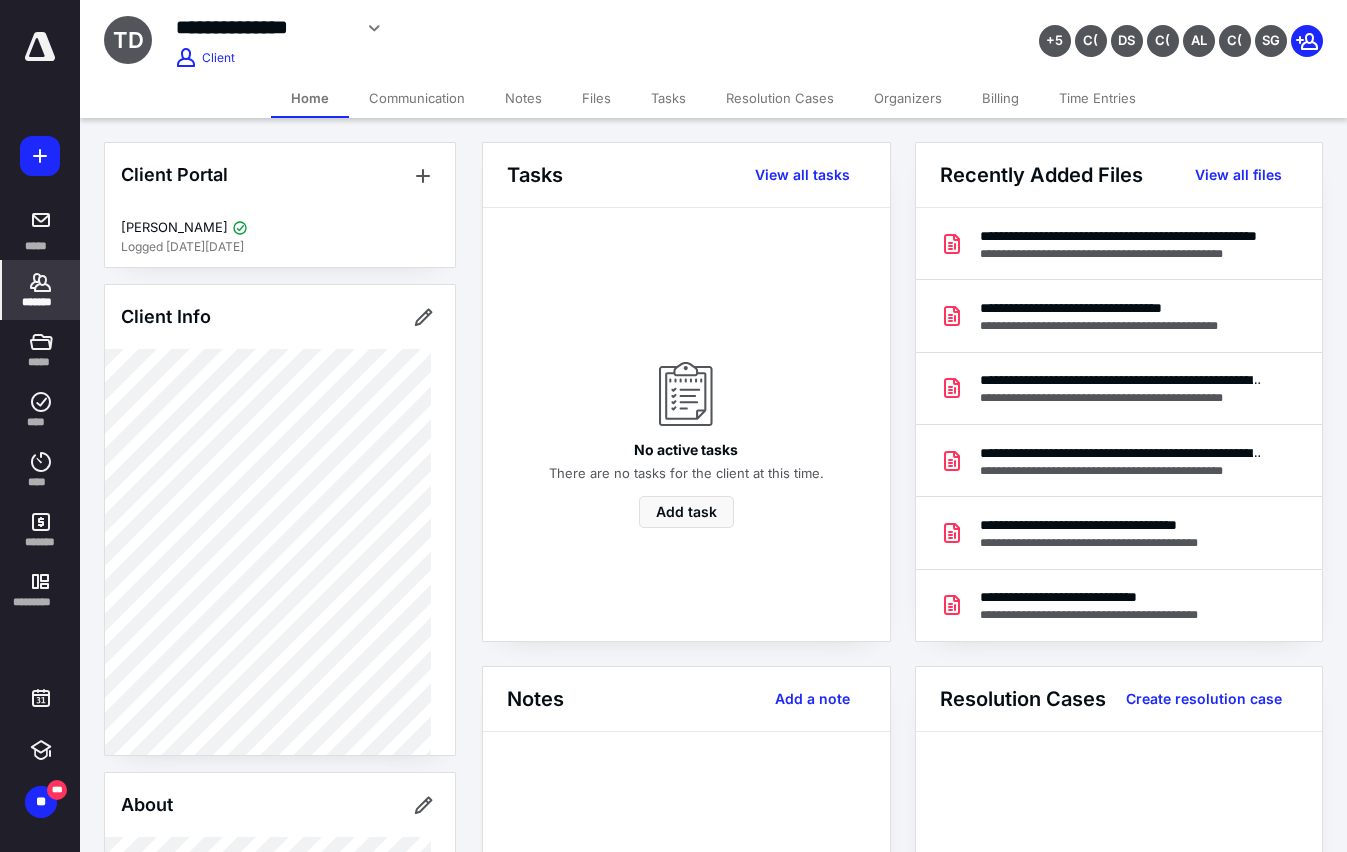 click on "*******" at bounding box center [41, 290] 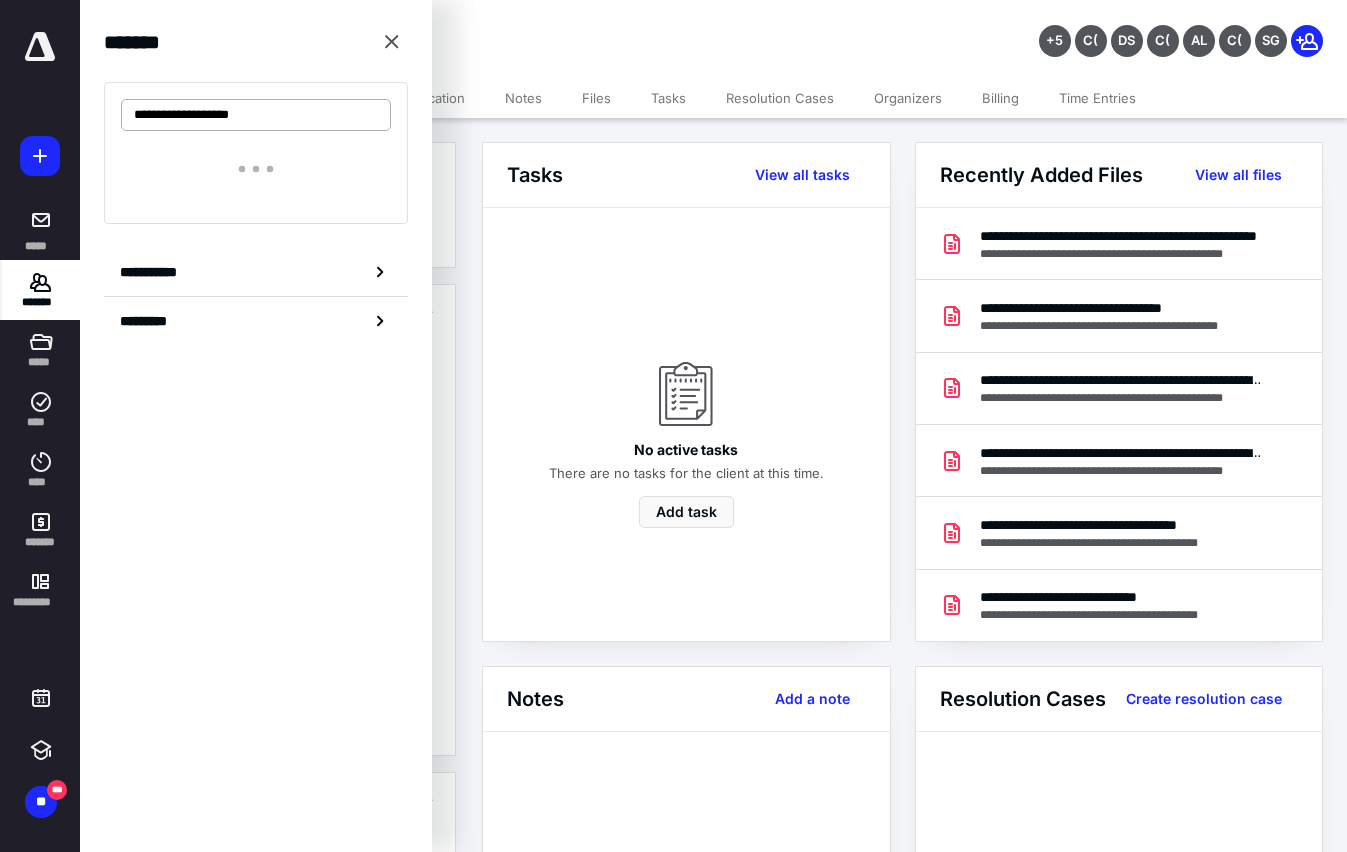 click on "**********" at bounding box center (256, 115) 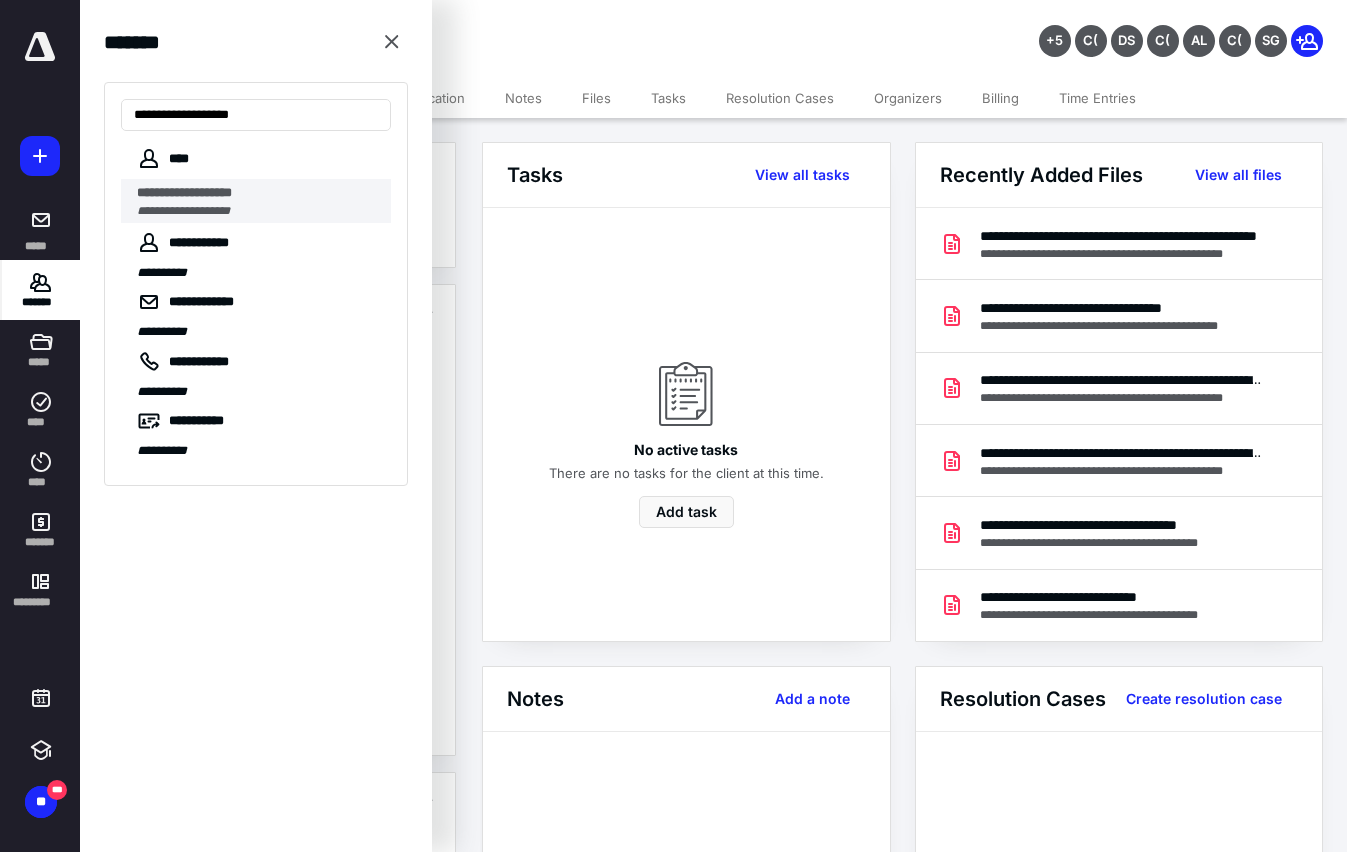 type on "**********" 